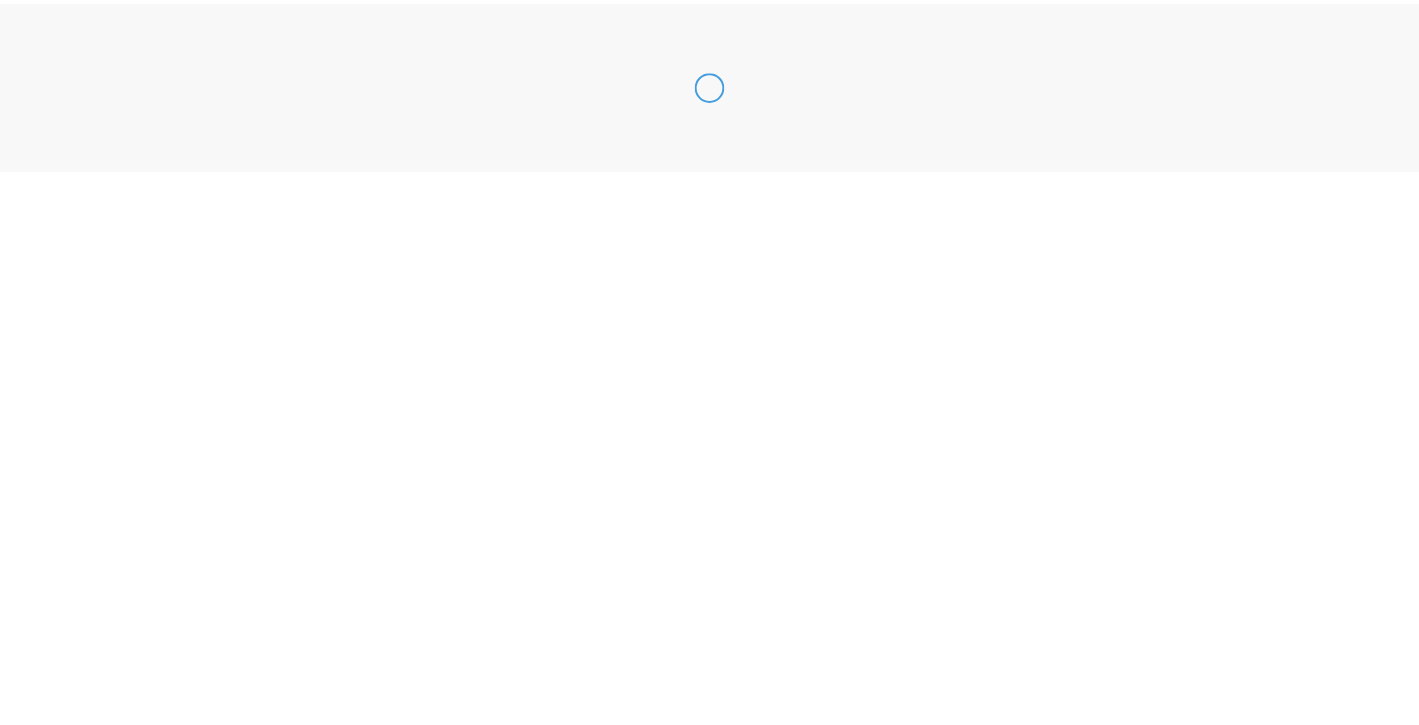 scroll, scrollTop: 0, scrollLeft: 0, axis: both 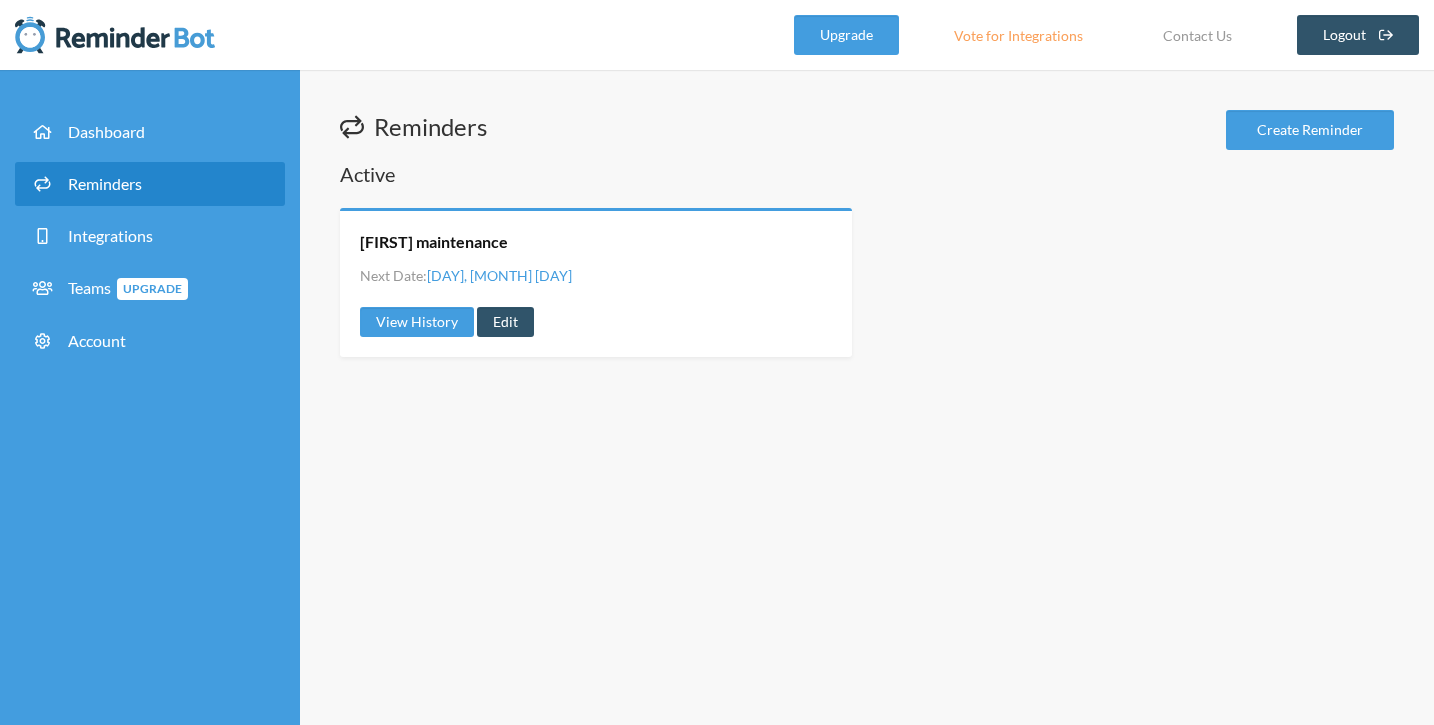 click on "Reminders   Create Reminder   Active   [PERSON] maintenance   Next Date:  [DAY], [MONTH] [DAY]     View History   Edit" at bounding box center [867, 397] 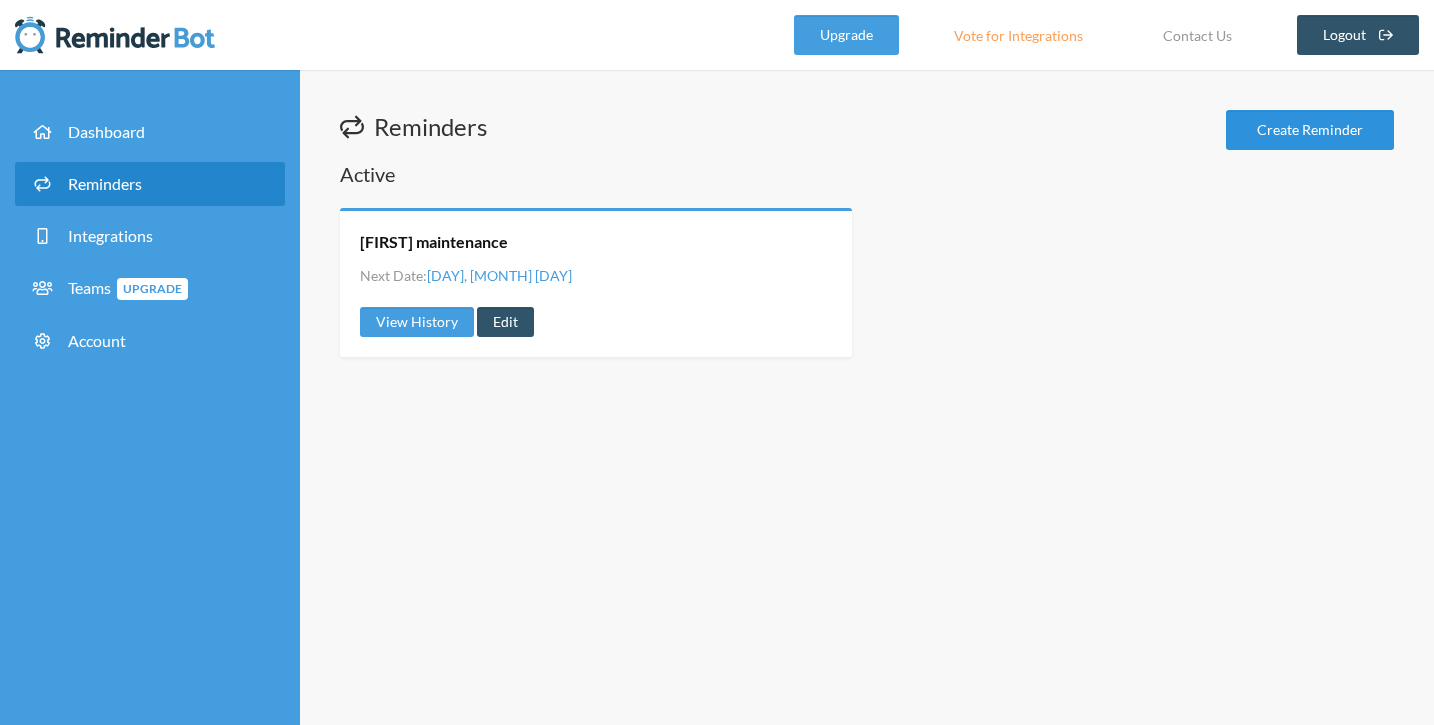 click on "Create Reminder" at bounding box center (1310, 130) 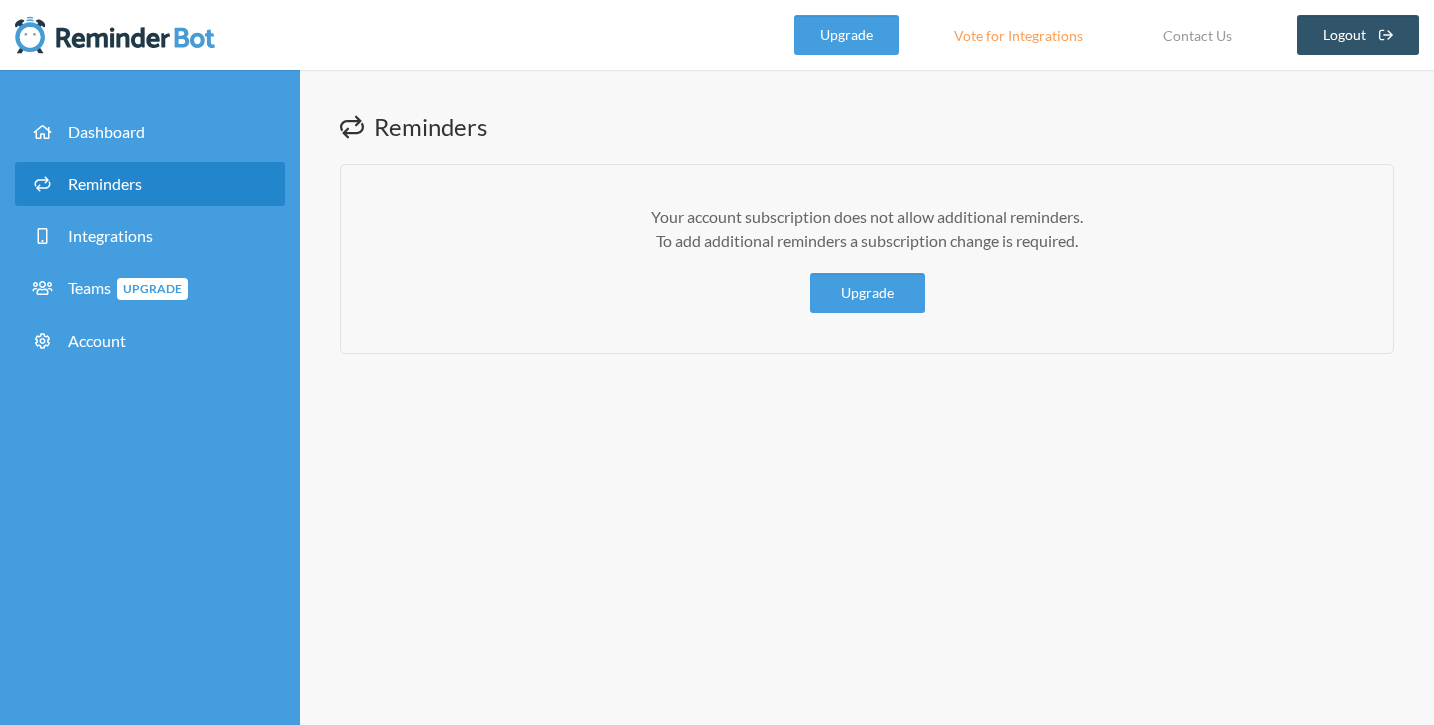 click on "Reminders" at bounding box center [867, 127] 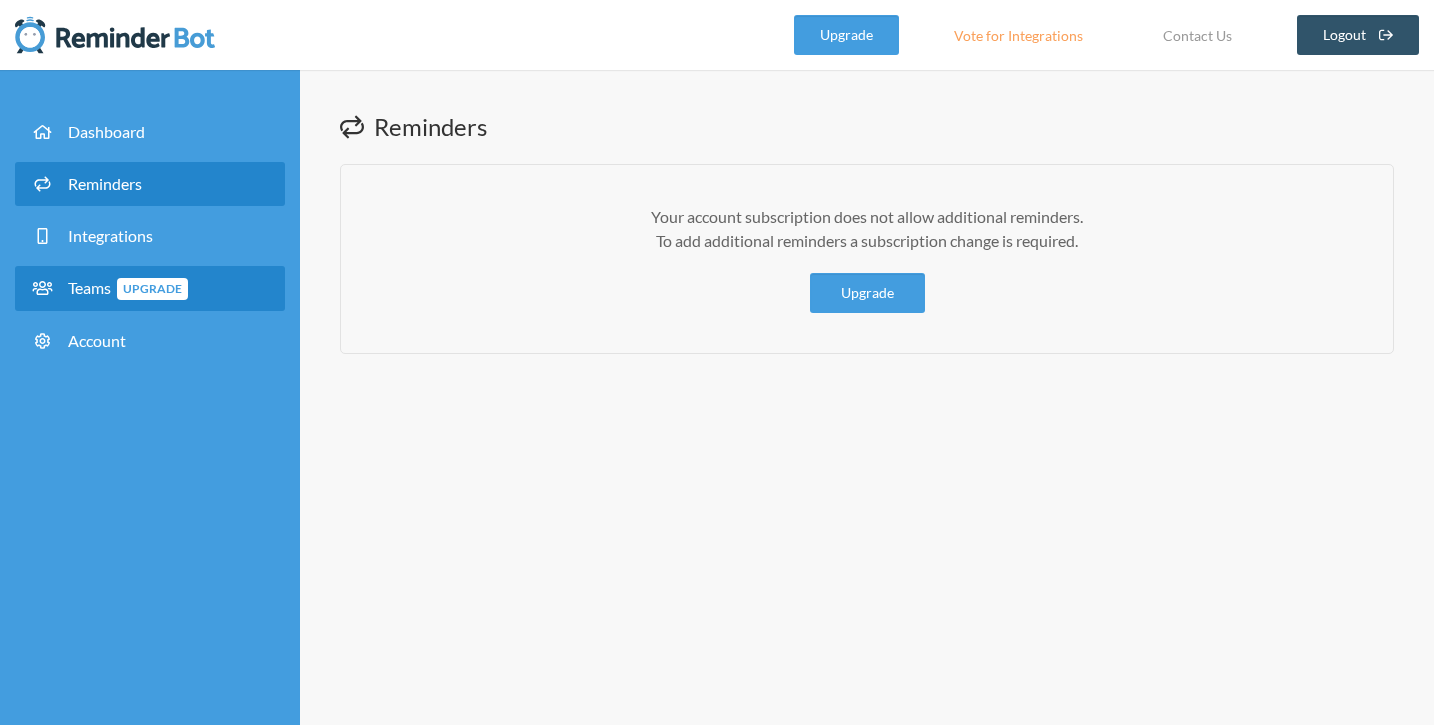 click on "Teams  Upgrade" at bounding box center [150, 288] 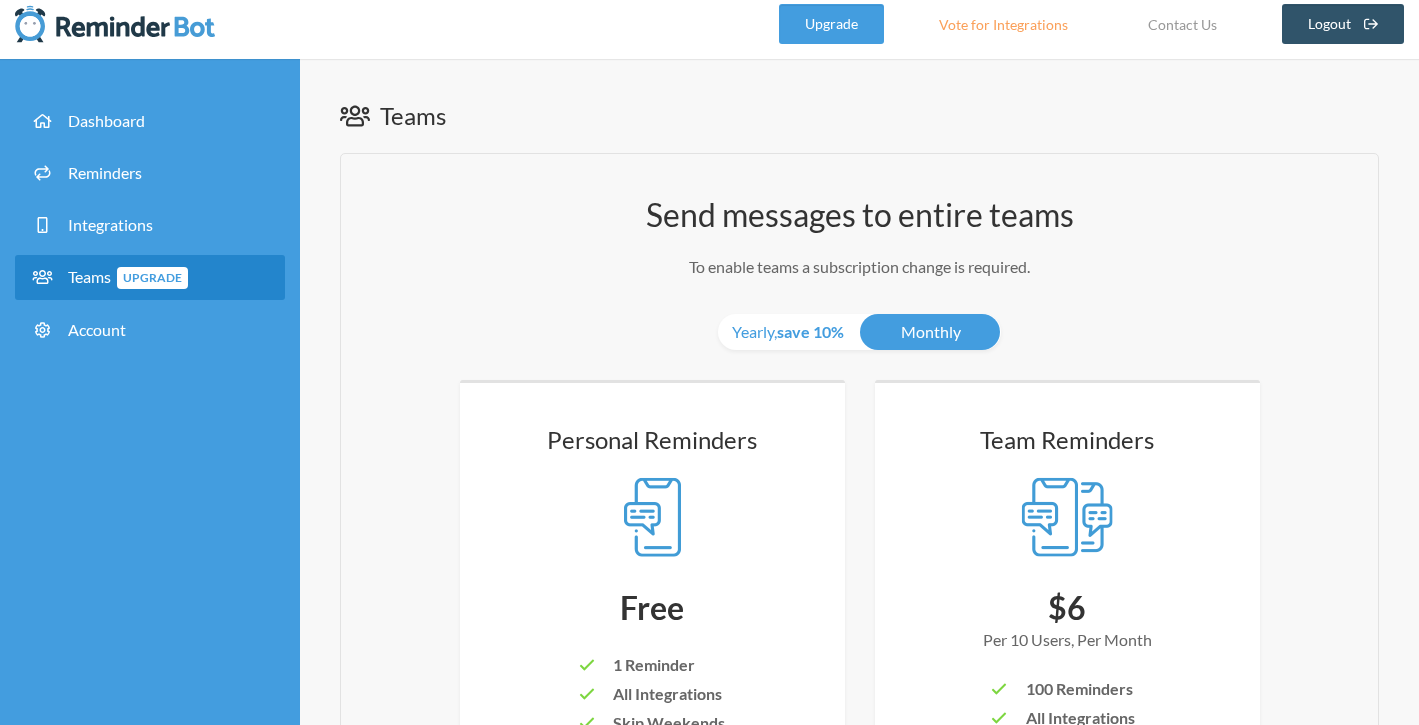 scroll, scrollTop: 0, scrollLeft: 0, axis: both 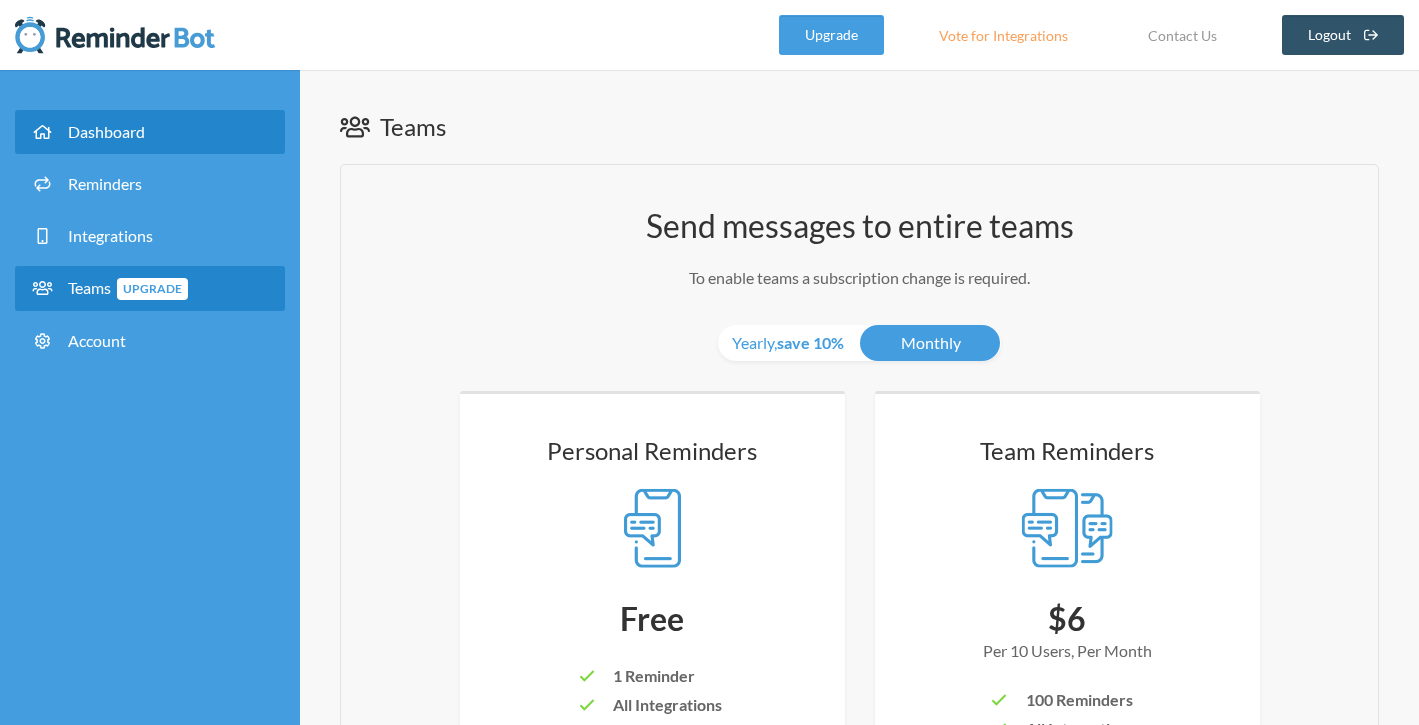 click on "Dashboard" at bounding box center (150, 132) 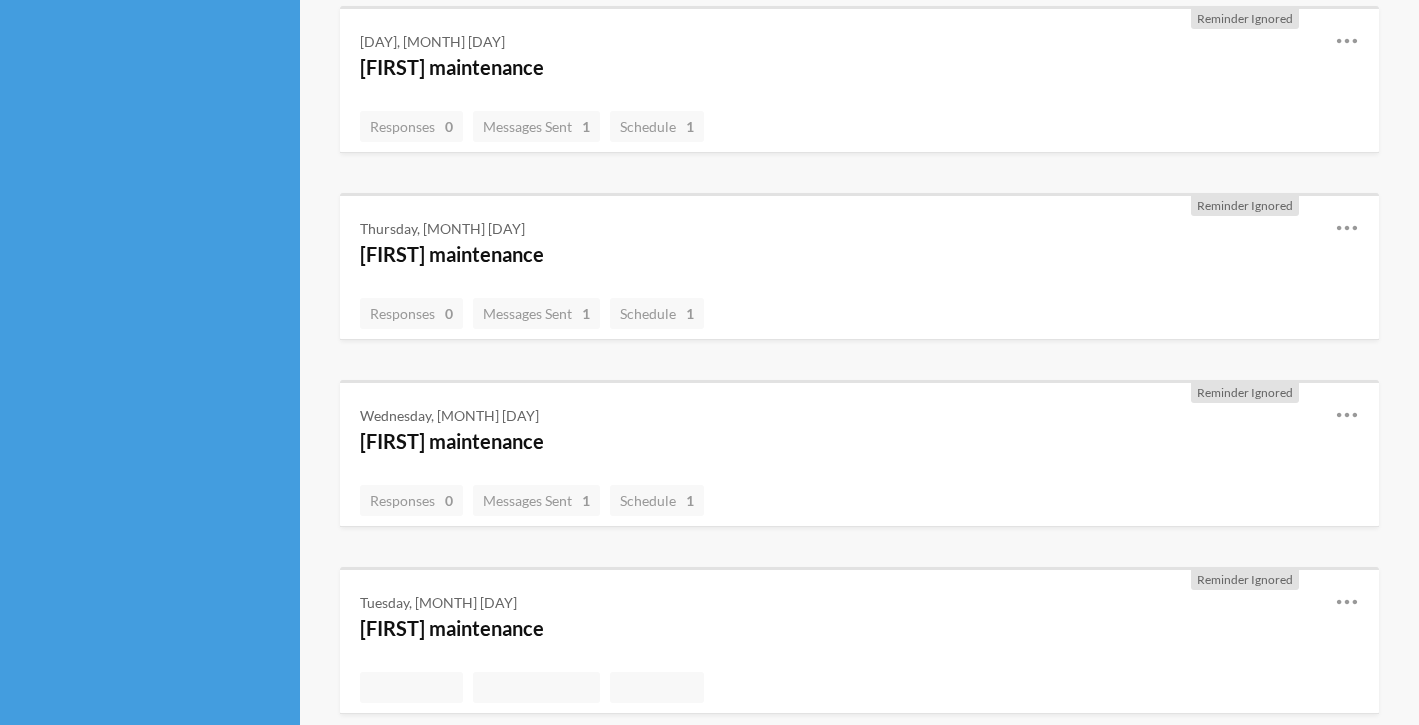 scroll, scrollTop: 0, scrollLeft: 0, axis: both 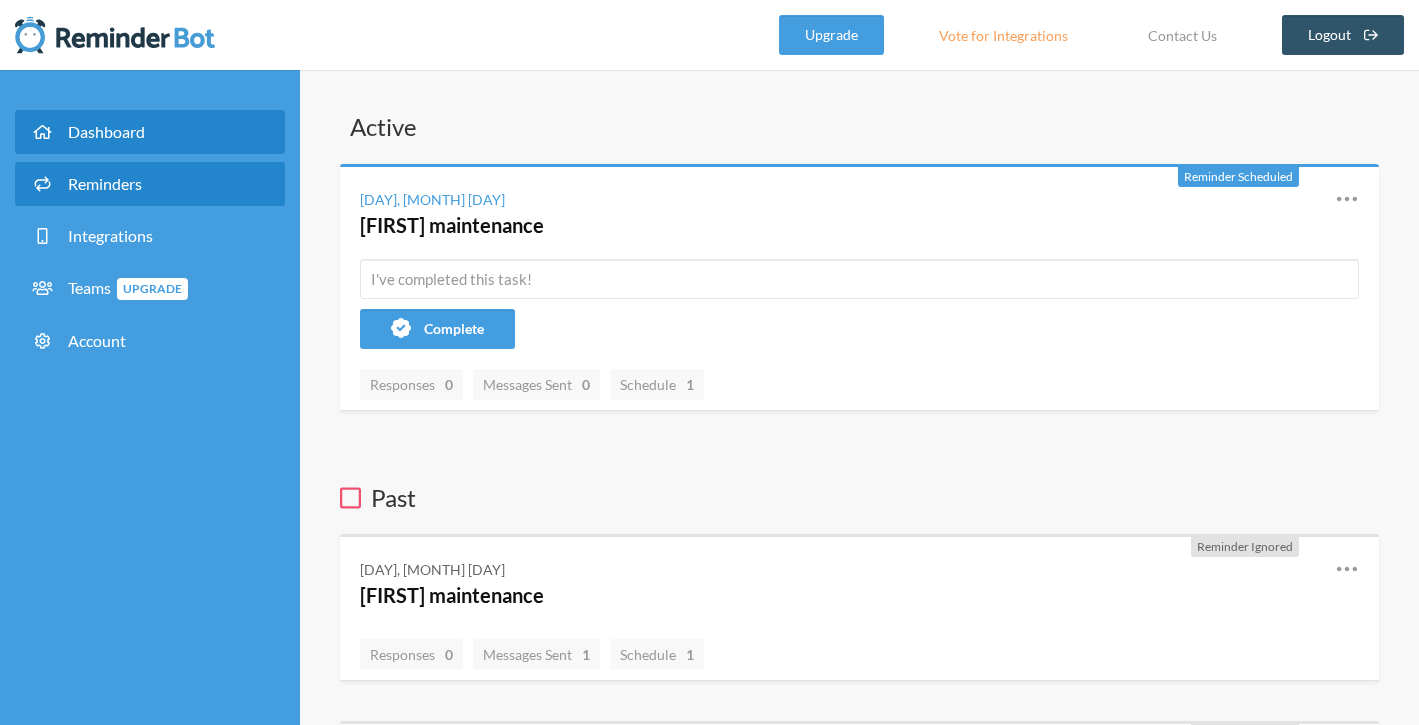 click on "Reminders" at bounding box center (150, 184) 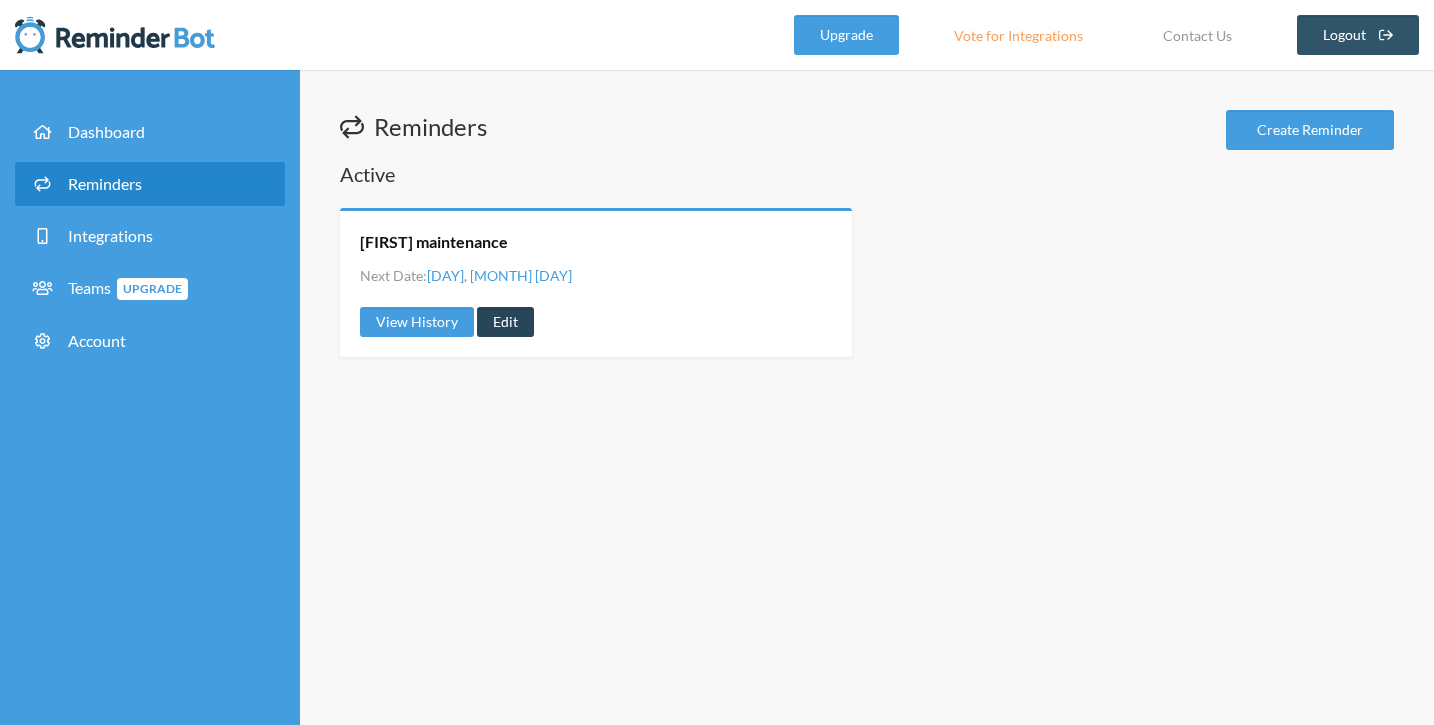 click on "Edit" at bounding box center [505, 322] 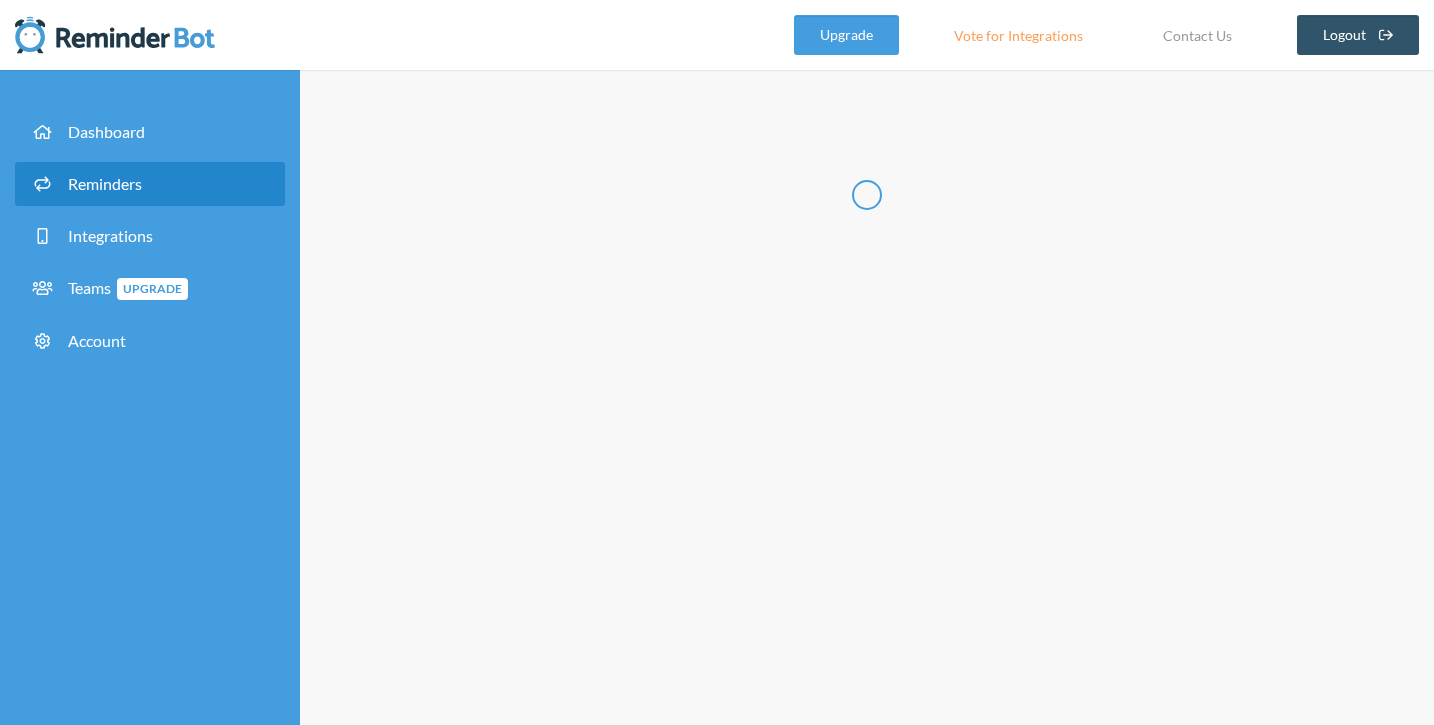 type on "[FIRST] maintenance" 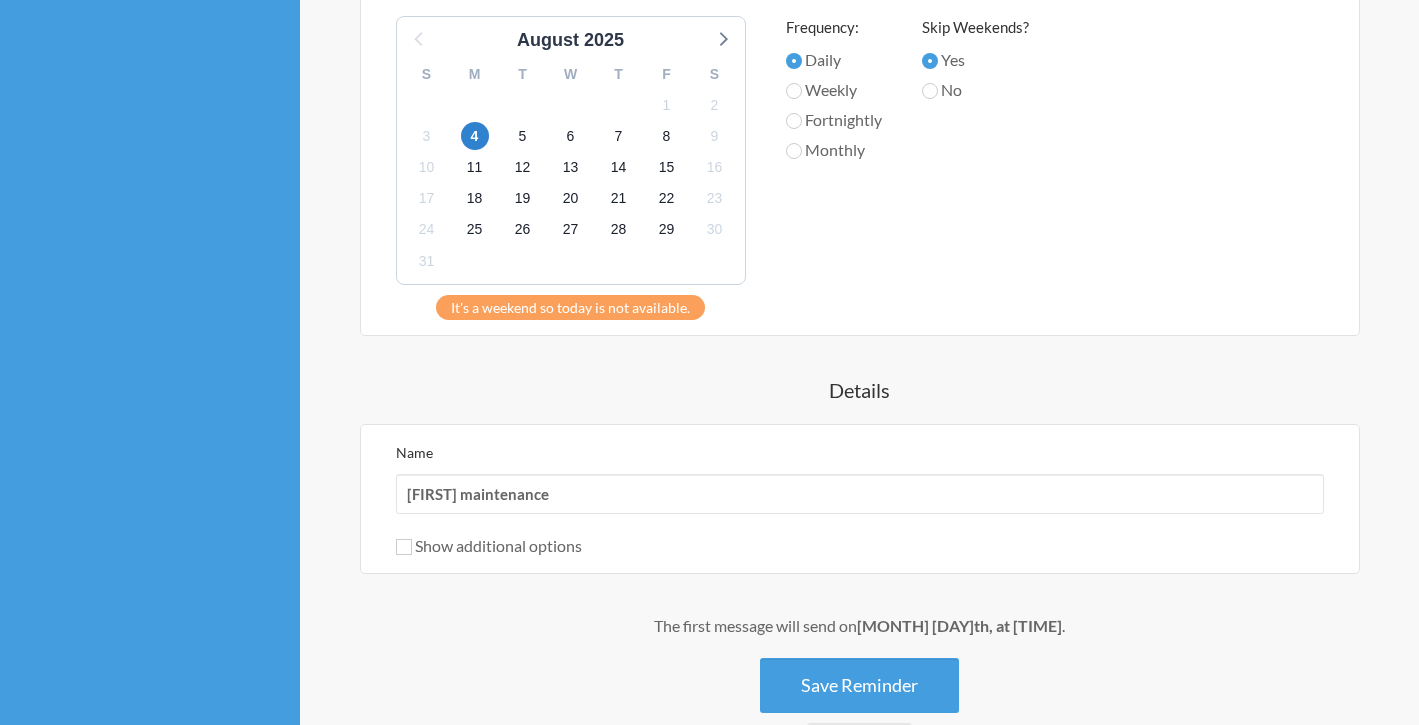 scroll, scrollTop: 975, scrollLeft: 0, axis: vertical 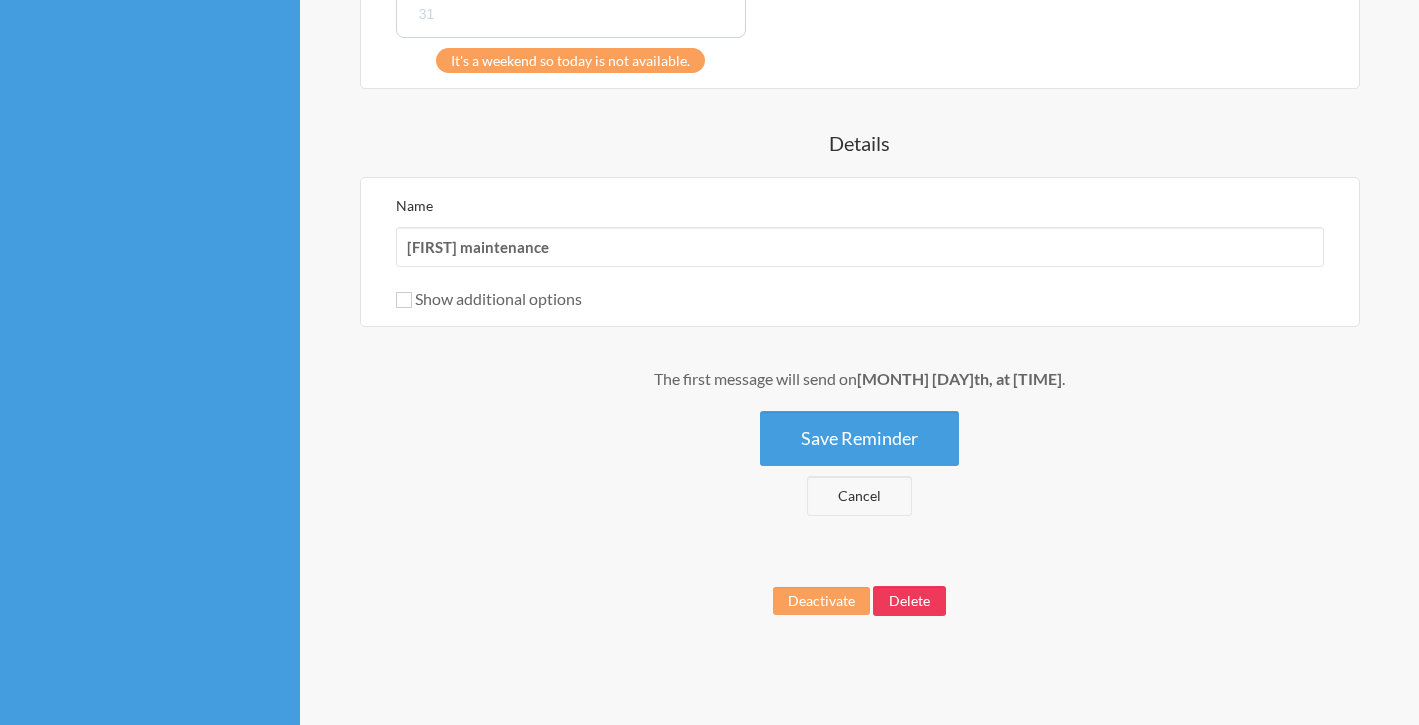 click on "Delete" at bounding box center [909, 601] 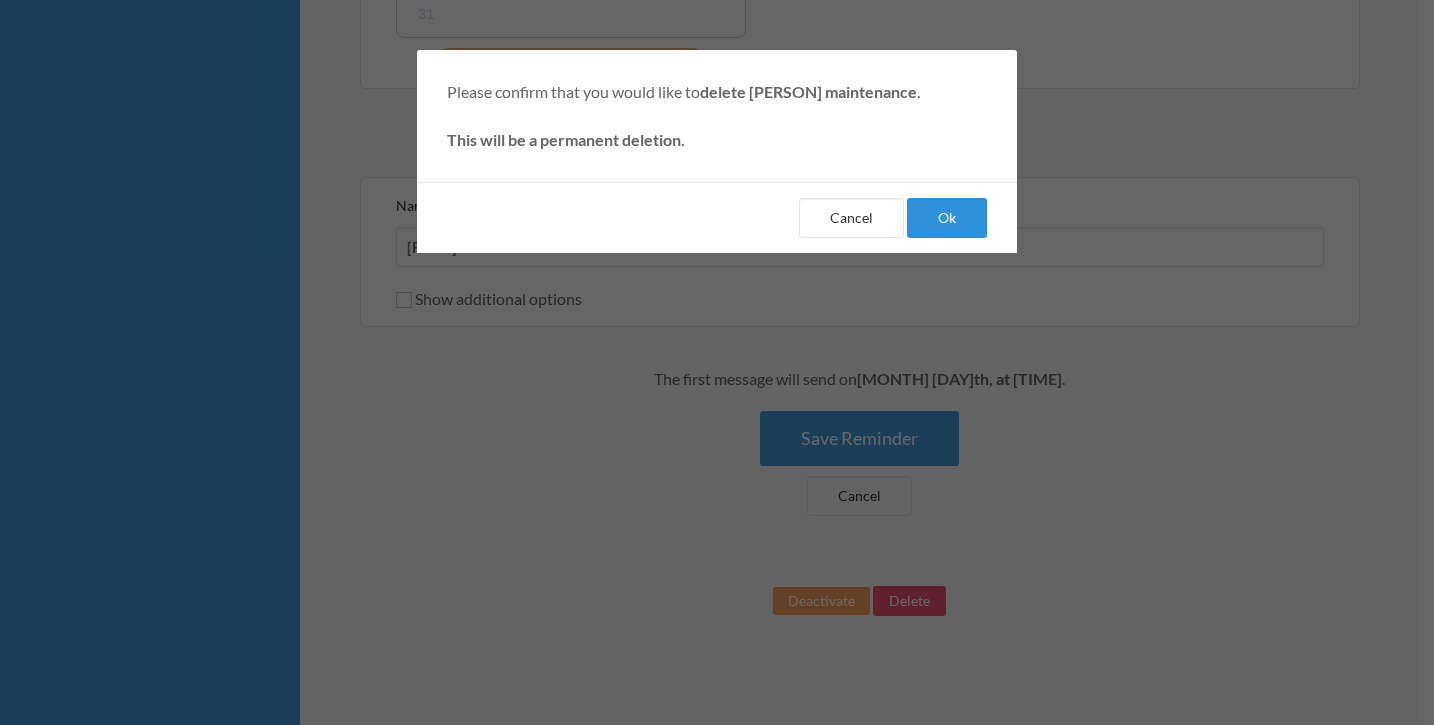 click on "Ok" at bounding box center (947, 218) 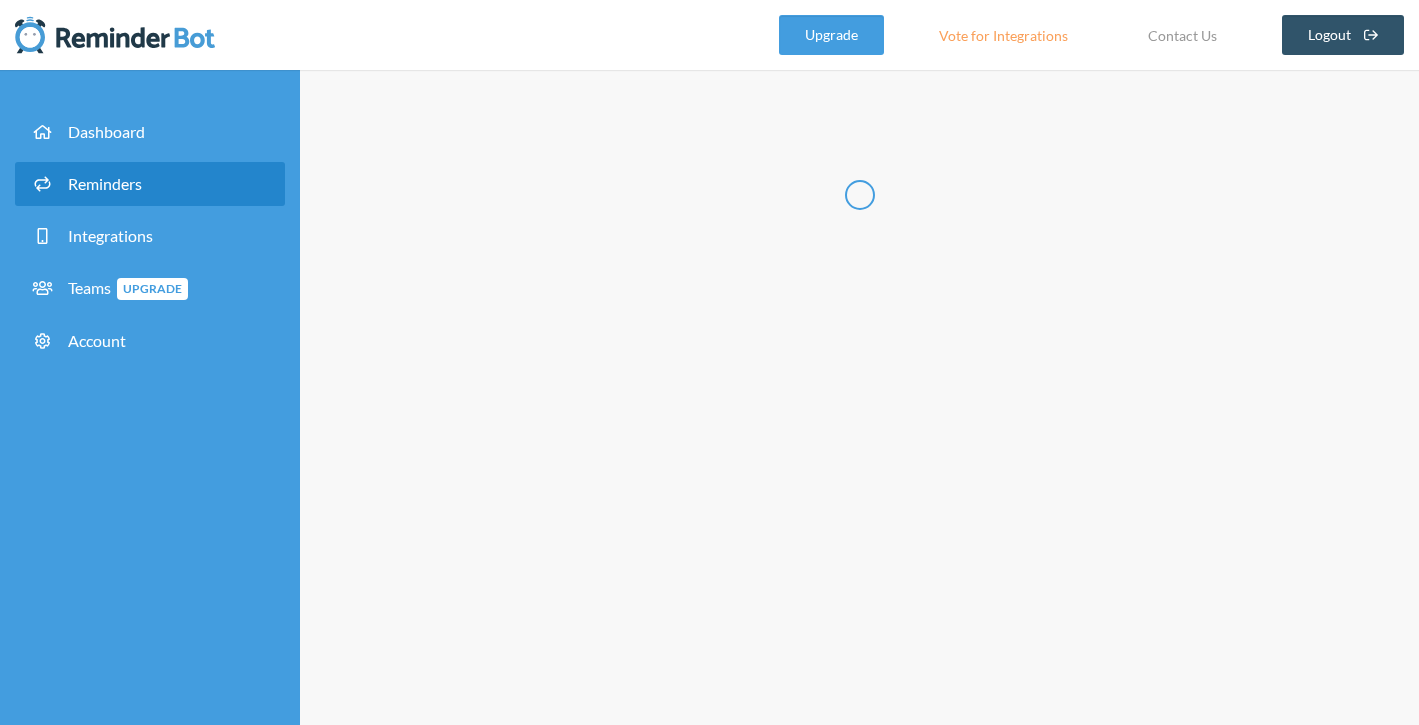 scroll, scrollTop: 0, scrollLeft: 0, axis: both 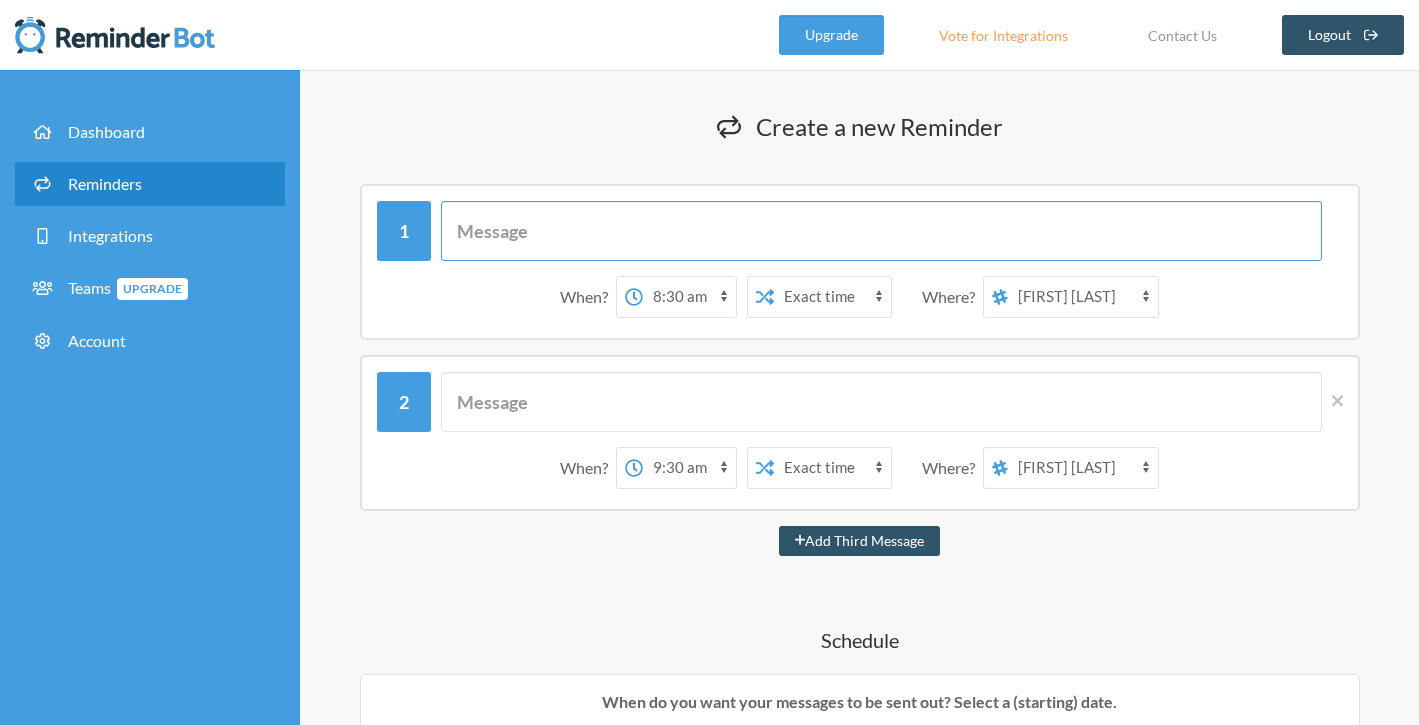 click at bounding box center [881, 231] 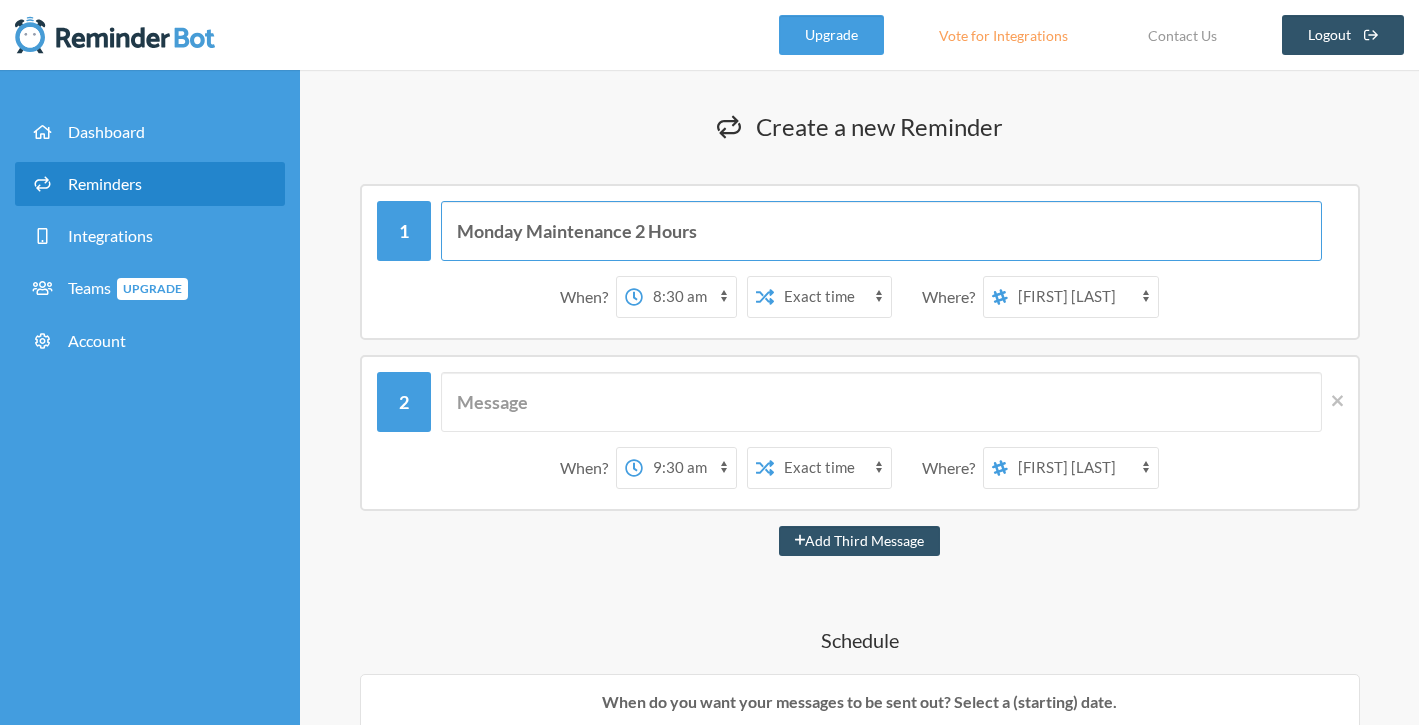 type on "Monday Maintenance 2 Hours" 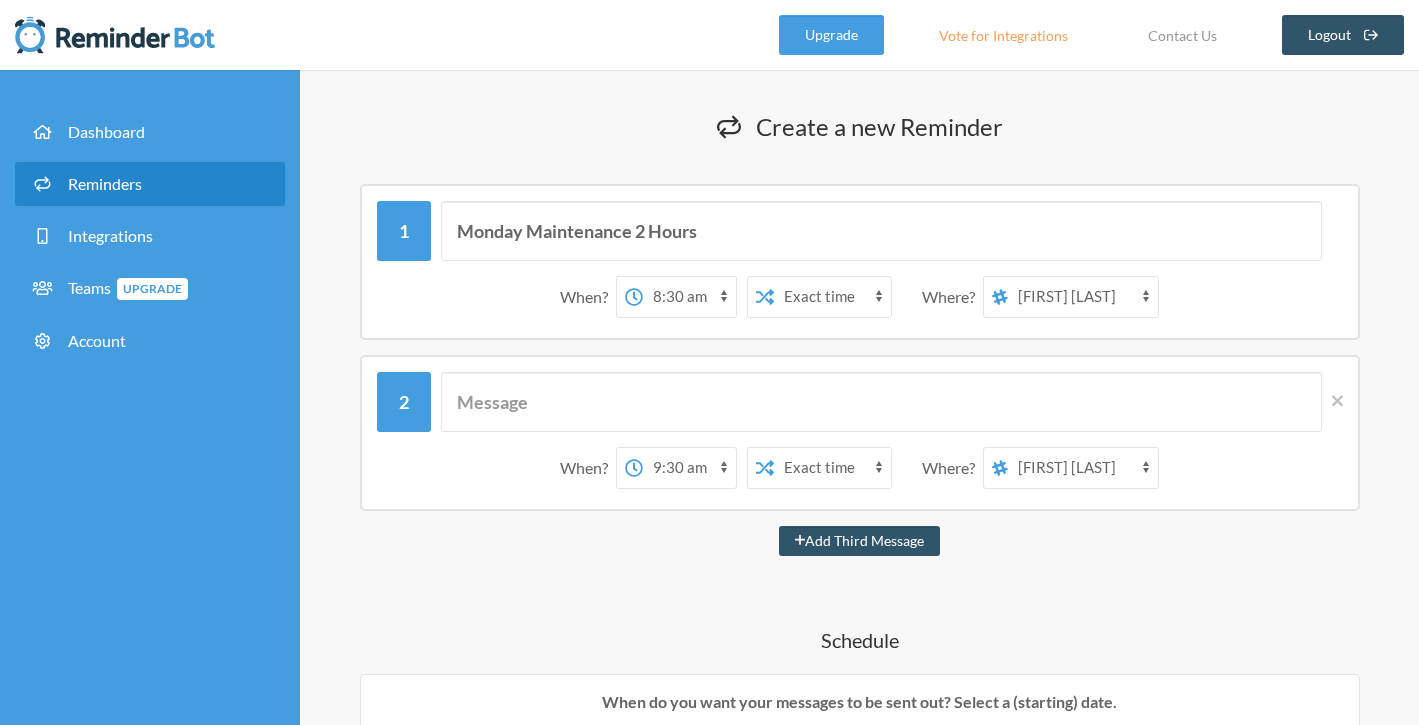click on "12:00 am 12:15 am 12:30 am 12:45 am 1:00 am 1:15 am 1:30 am 1:45 am 2:00 am 2:15 am 2:30 am 2:45 am 3:00 am 3:15 am 3:30 am 3:45 am 4:00 am 4:15 am 4:30 am 4:45 am 5:00 am 5:15 am 5:30 am 5:45 am 6:00 am 6:15 am 6:30 am 6:45 am 7:00 am 7:15 am 7:30 am 7:45 am 8:00 am 8:15 am 8:30 am 8:45 am 9:00 am 9:15 am 9:30 am 9:45 am 10:00 am 10:15 am 10:30 am 10:45 am 11:00 am 11:15 am 11:30 am 11:45 am 12:00 pm 12:15 pm 12:30 pm 12:45 pm 1:00 pm 1:15 pm 1:30 pm 1:45 pm 2:00 pm 2:15 pm 2:30 pm 2:45 pm 3:00 pm 3:15 pm 3:30 pm 3:45 pm 4:00 pm 4:15 pm 4:30 pm 4:45 pm 5:00 pm 5:15 pm 5:30 pm 5:45 pm 6:00 pm 6:15 pm 6:30 pm 6:45 pm 7:00 pm 7:15 pm 7:30 pm 7:45 pm 8:00 pm 8:15 pm 8:30 pm 8:45 pm 9:00 pm 9:15 pm 9:30 pm 9:45 pm 10:00 pm 10:15 pm 10:30 pm 10:45 pm 11:00 pm 11:15 pm 11:30 pm 11:45 pm" at bounding box center (689, 297) 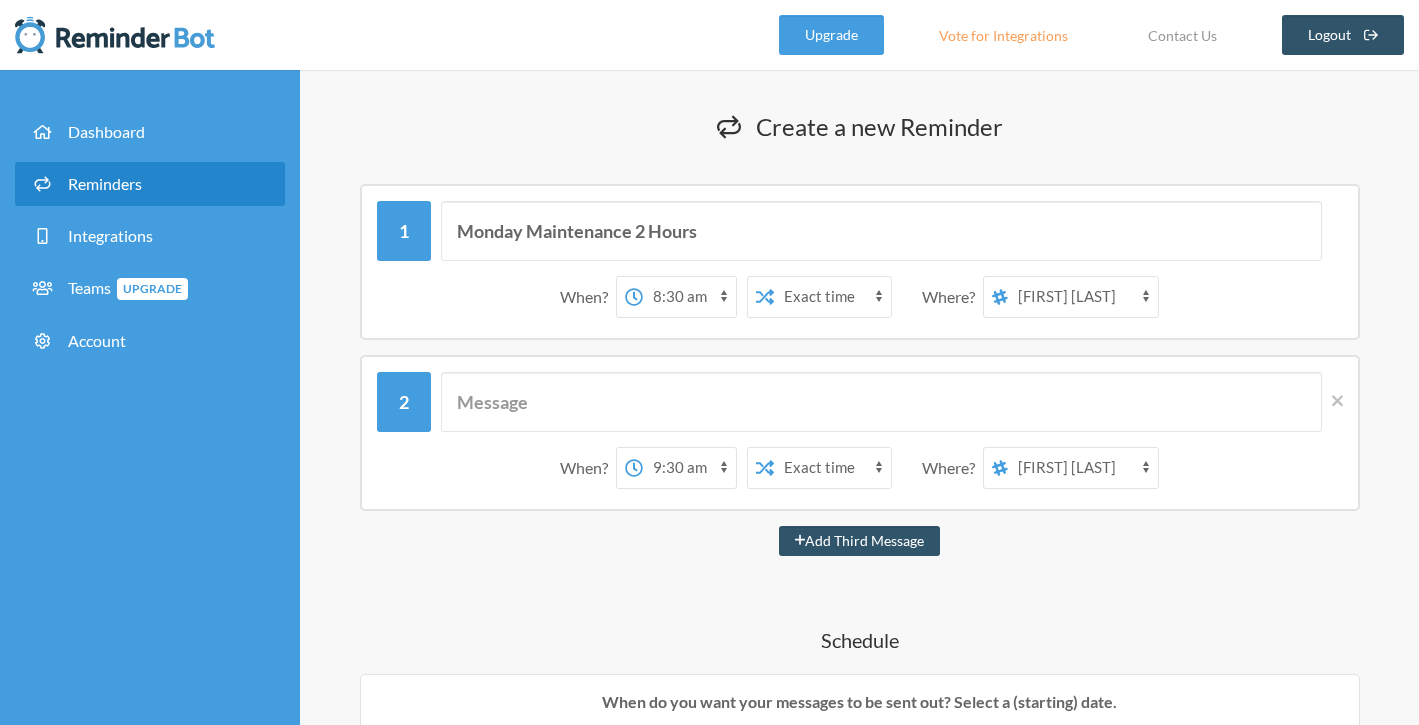 select on "[TIME]" 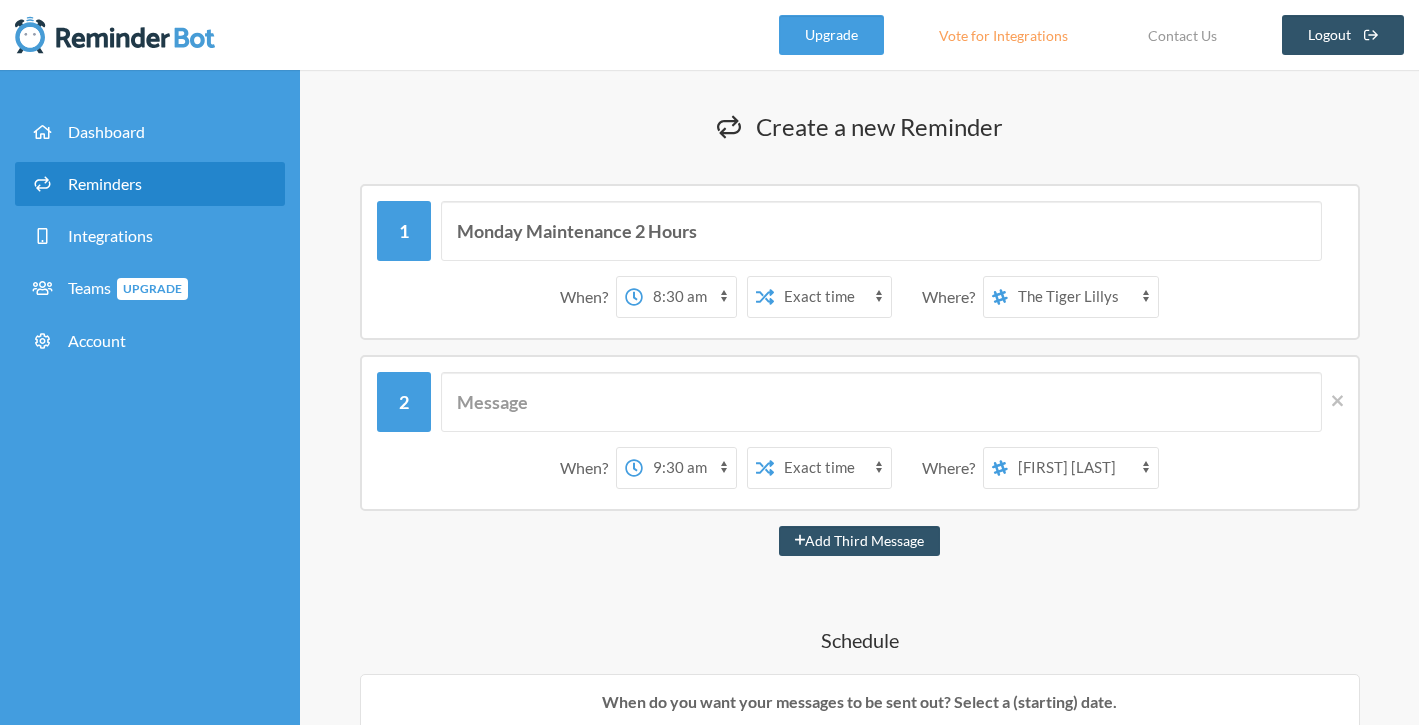 click on "Exact time Random time" at bounding box center [832, 297] 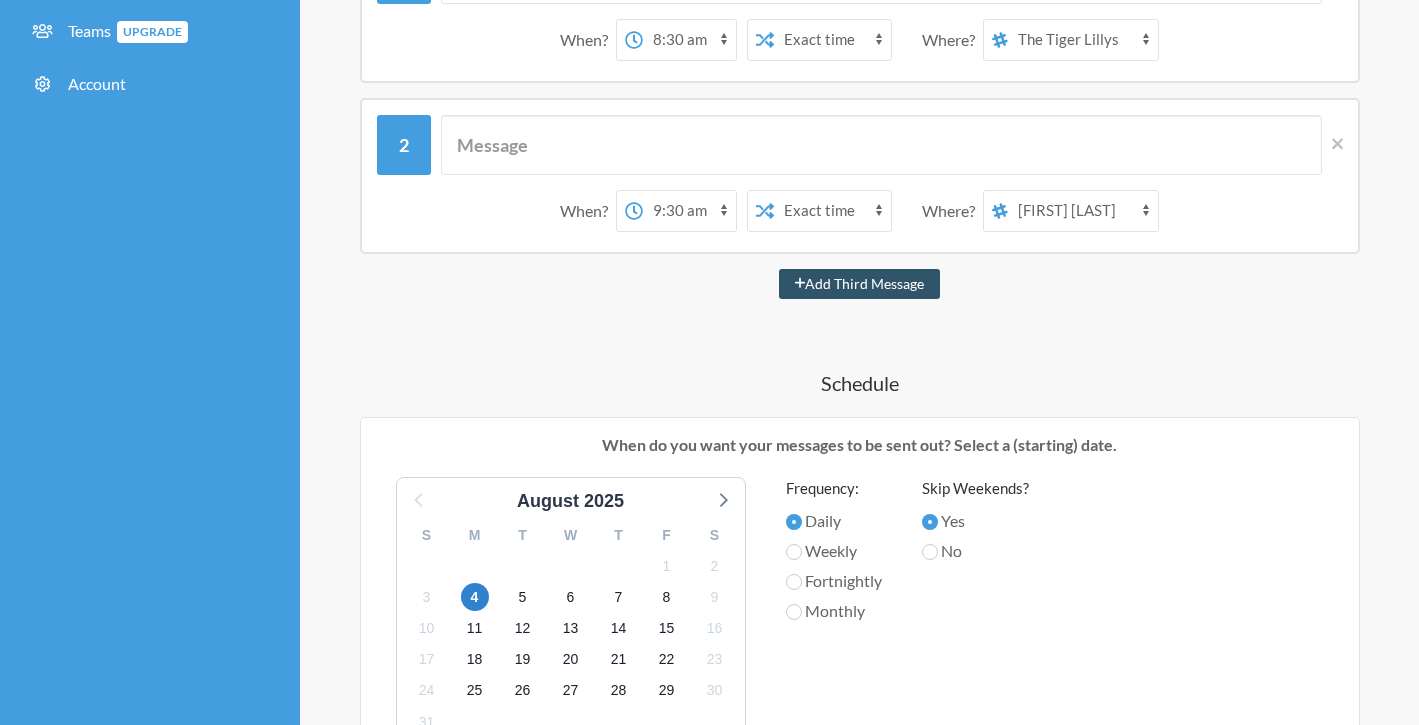 scroll, scrollTop: 257, scrollLeft: 0, axis: vertical 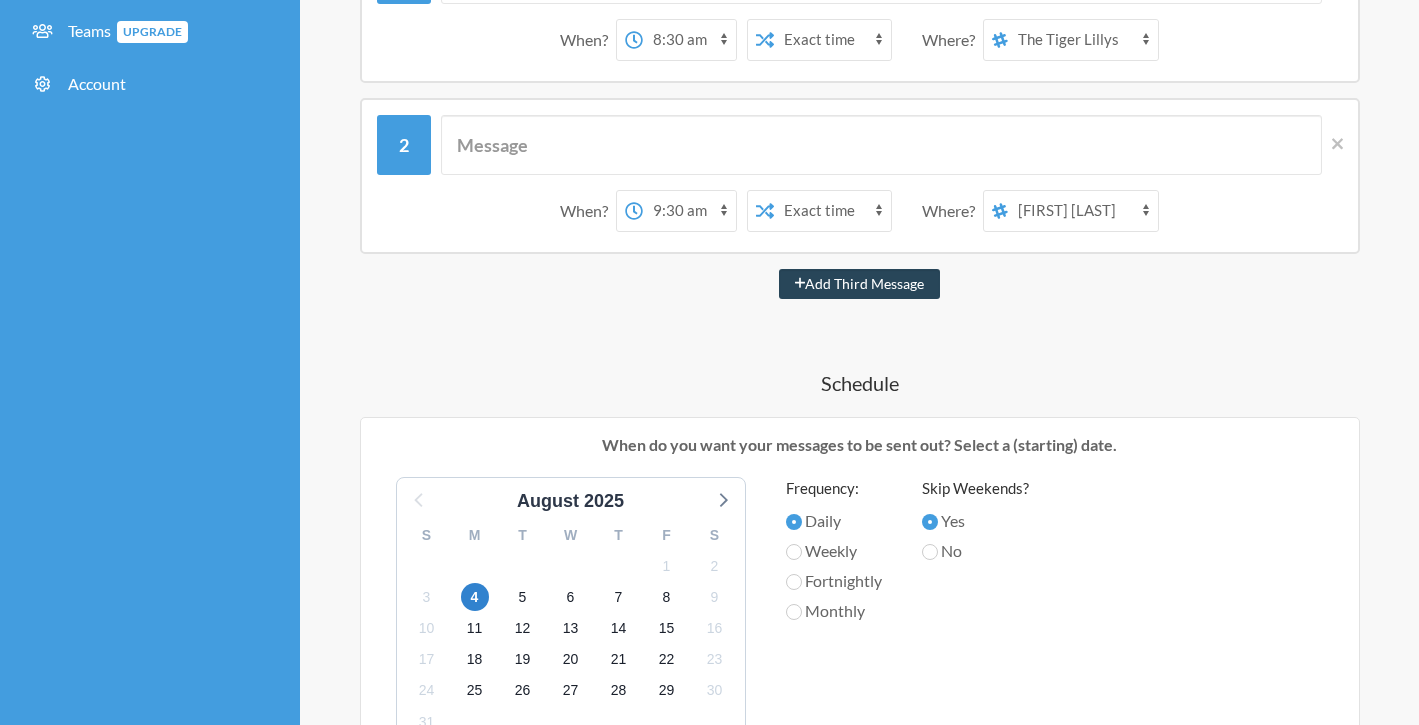 click on "Add Third Message" at bounding box center [860, 284] 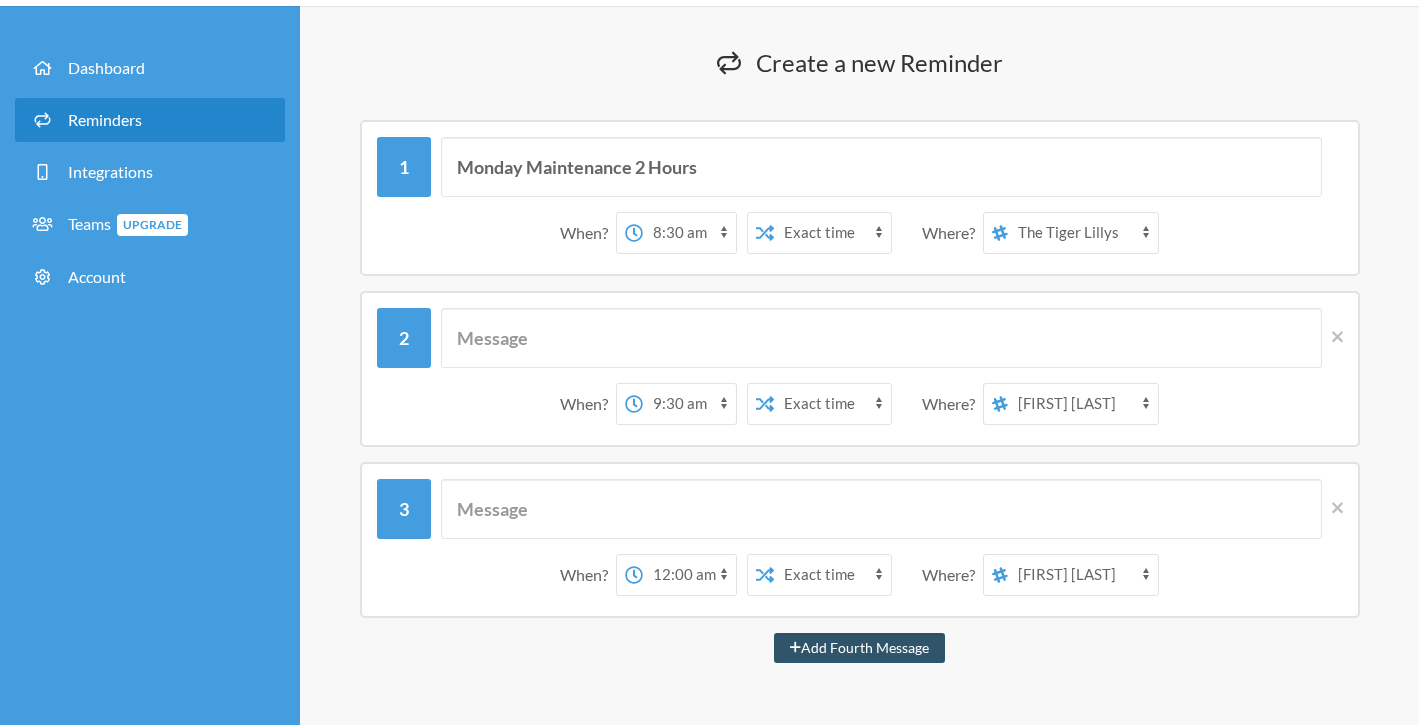 scroll, scrollTop: 62, scrollLeft: 0, axis: vertical 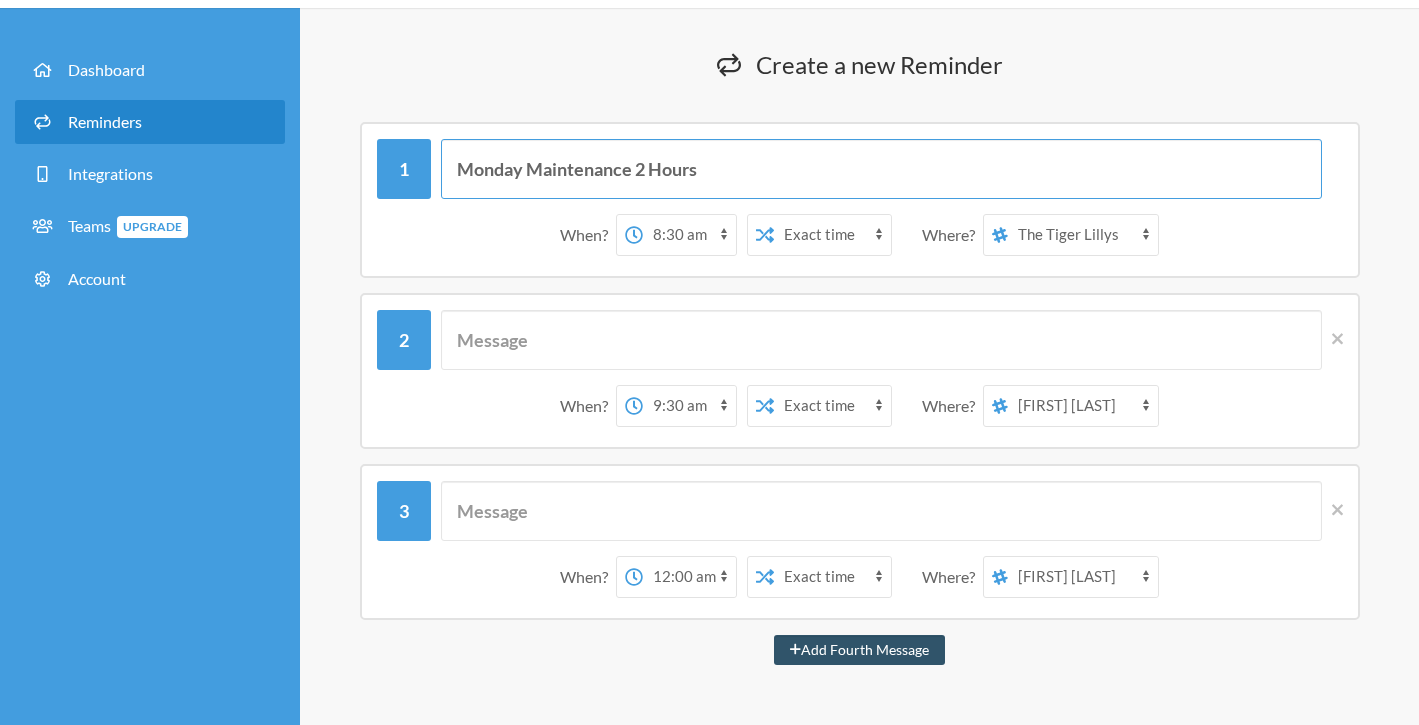 drag, startPoint x: 717, startPoint y: 168, endPoint x: 640, endPoint y: 162, distance: 77.23341 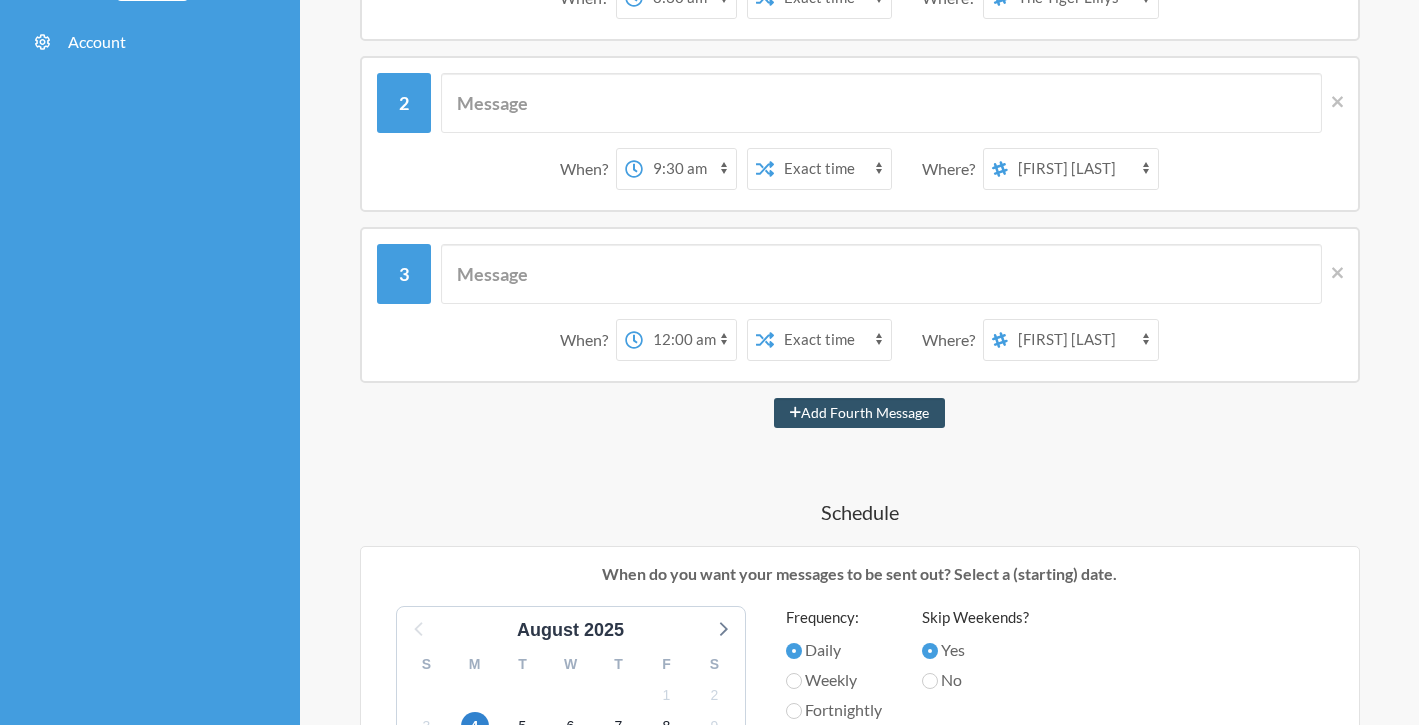 scroll, scrollTop: 0, scrollLeft: 0, axis: both 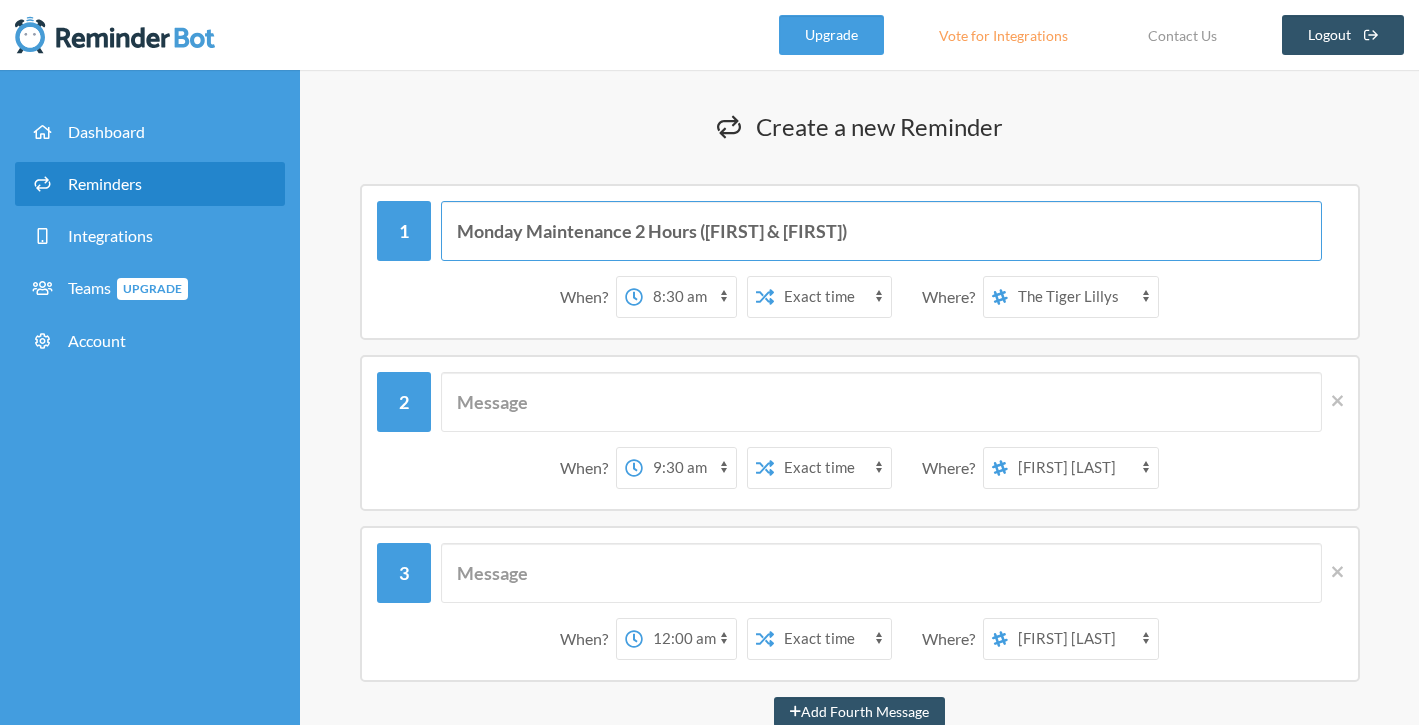 type on "Monday Maintenance 2 Hours ([FIRST] & [FIRST])" 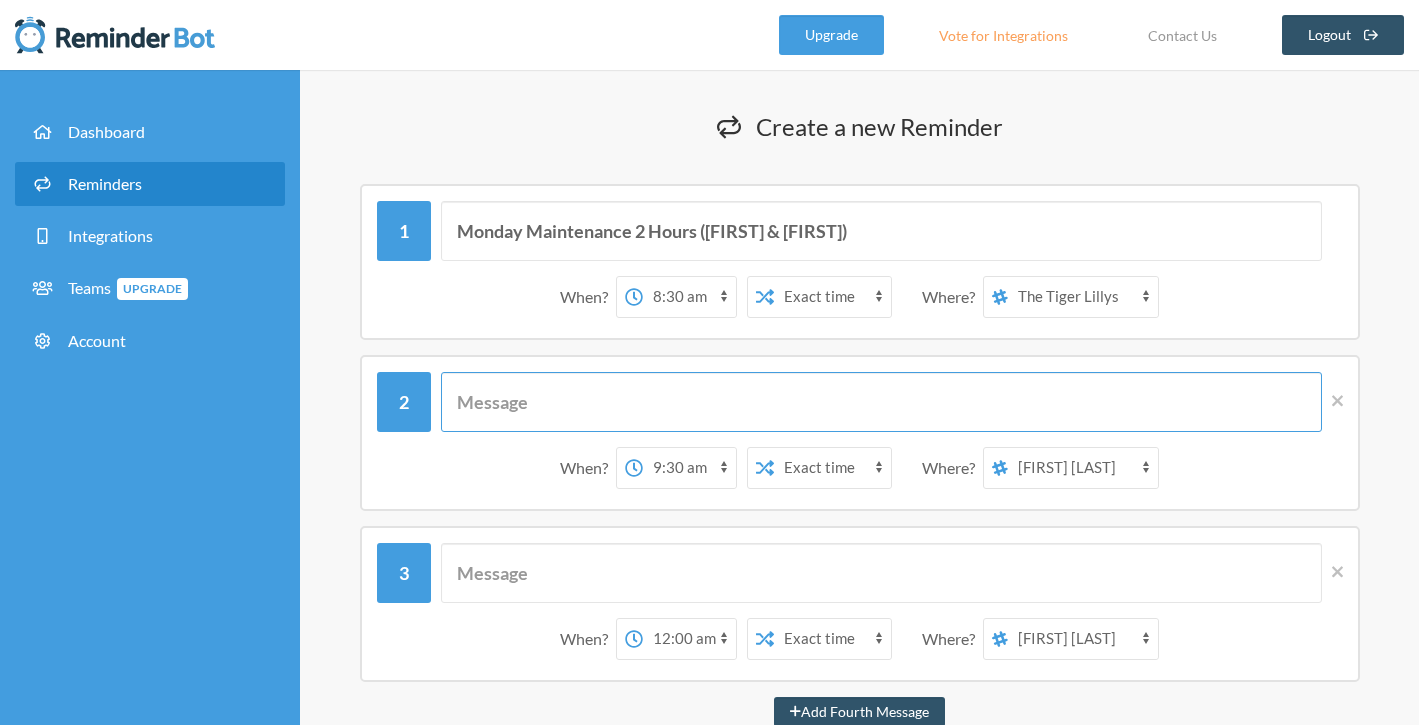click at bounding box center (881, 402) 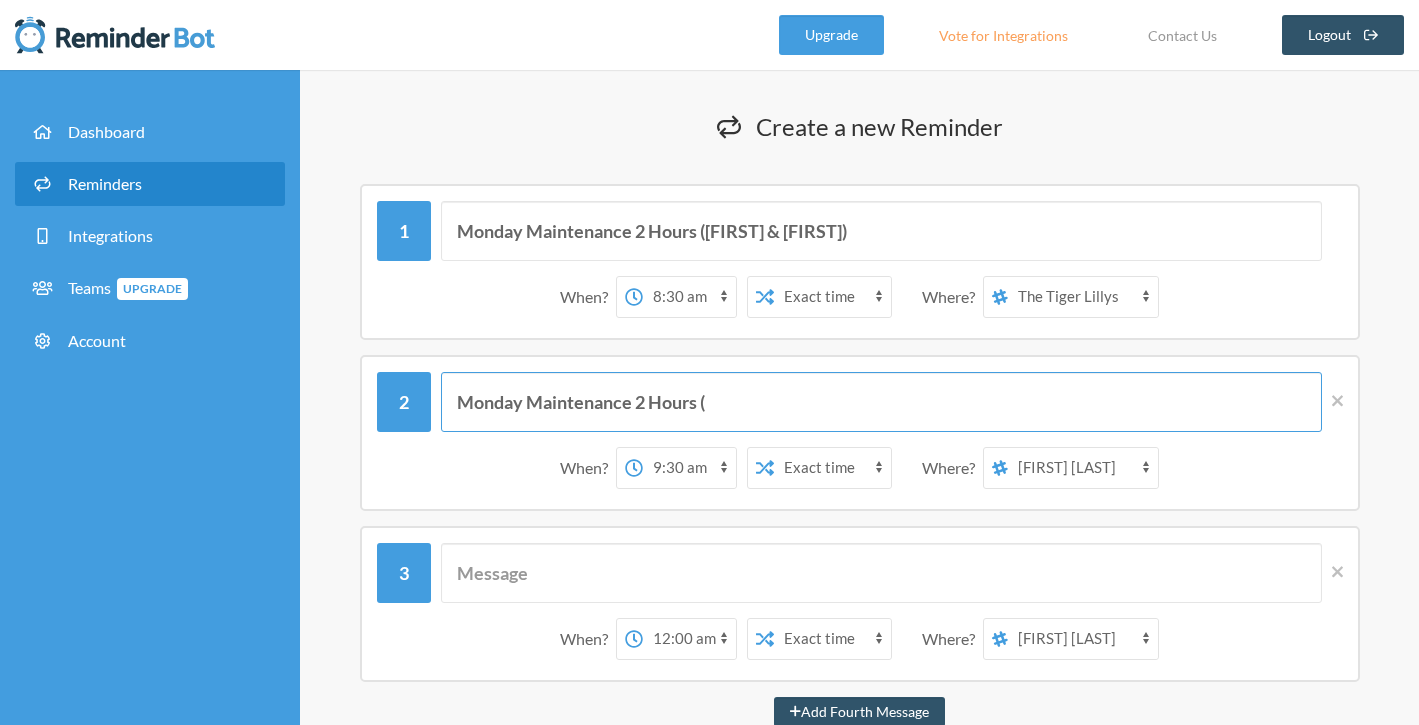 type on "Monday Maintenance 2 Hours (" 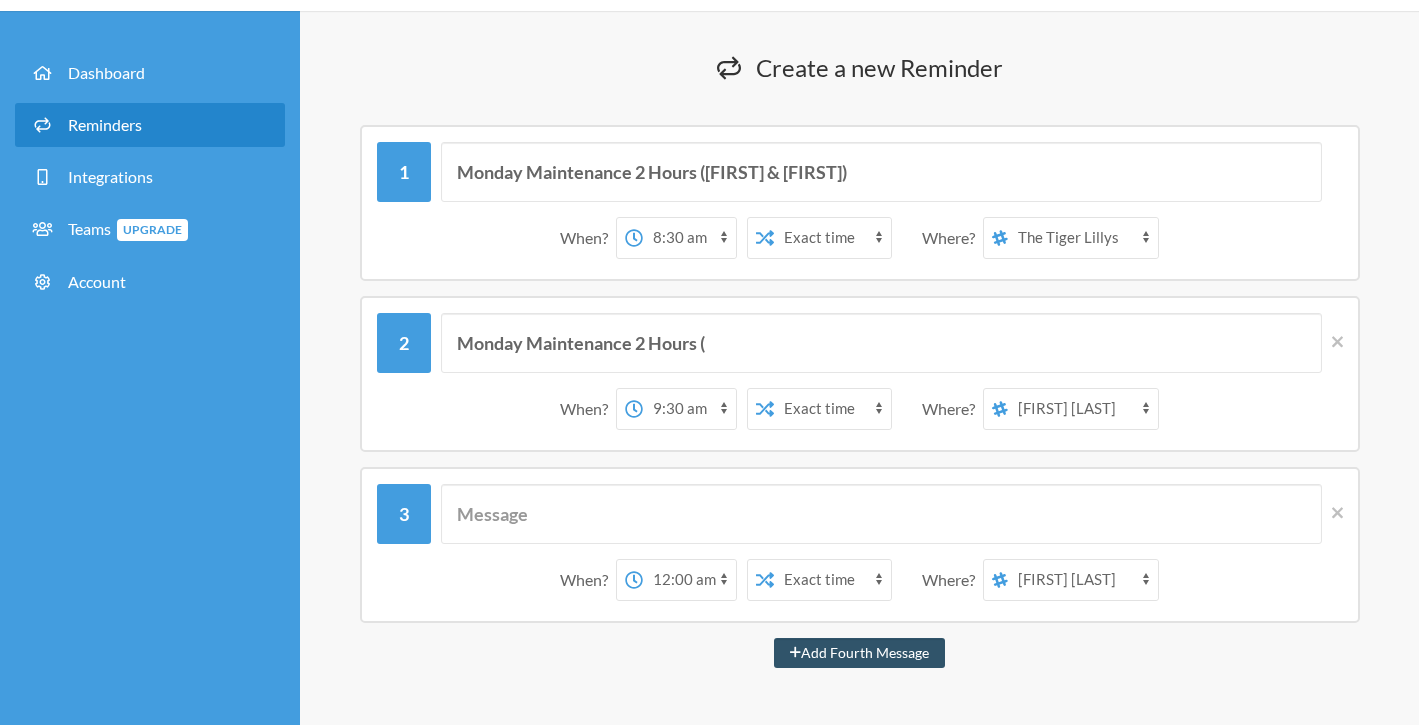 scroll, scrollTop: 59, scrollLeft: 0, axis: vertical 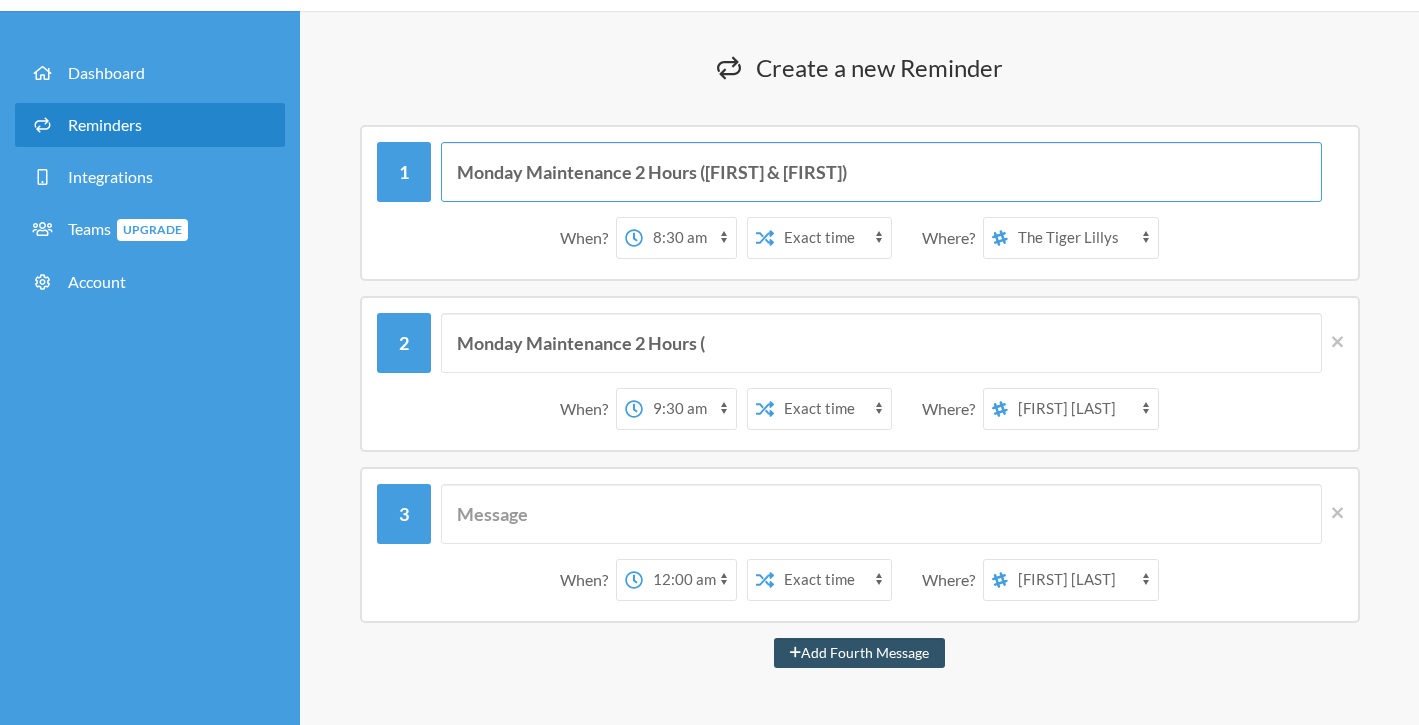 drag, startPoint x: 869, startPoint y: 170, endPoint x: 766, endPoint y: 163, distance: 103.23759 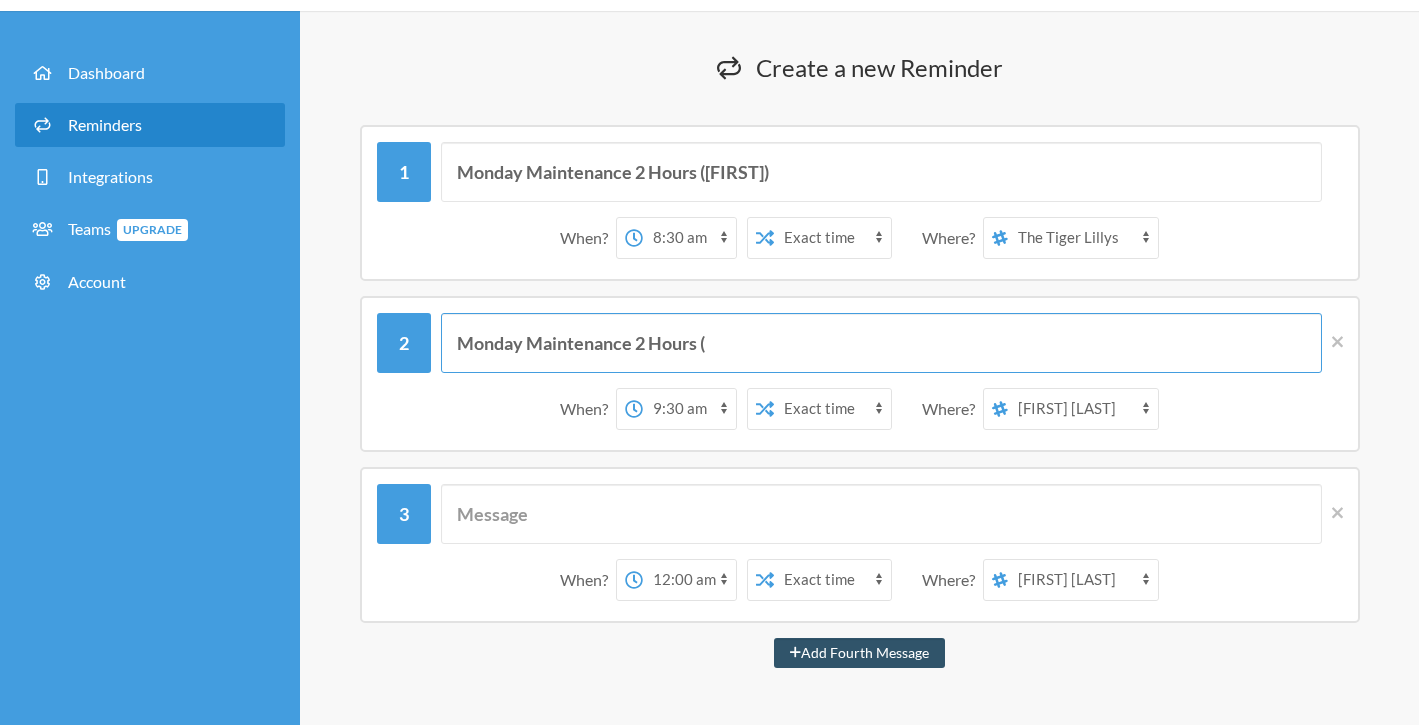 click on "Monday Maintenance 2 Hours (" at bounding box center [881, 343] 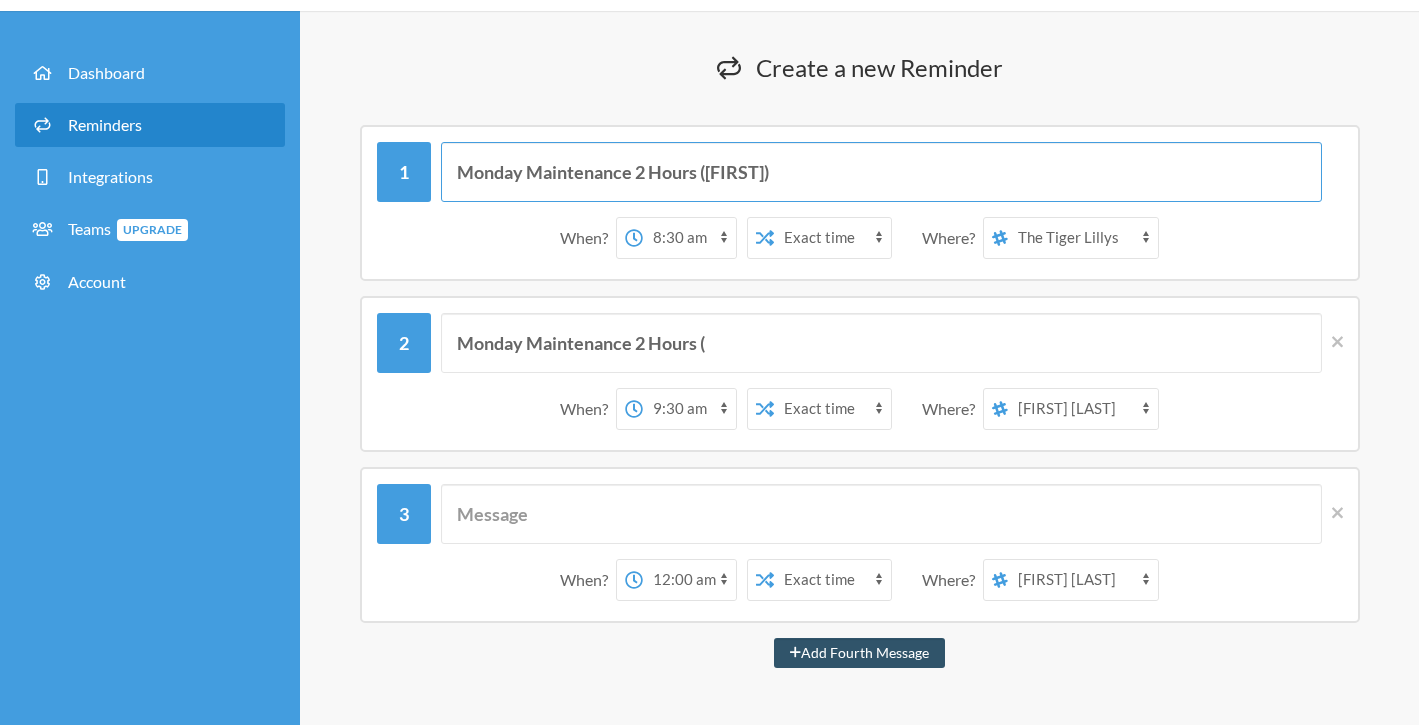 click on "Monday Maintenance 2 Hours ([FIRST])" at bounding box center (881, 172) 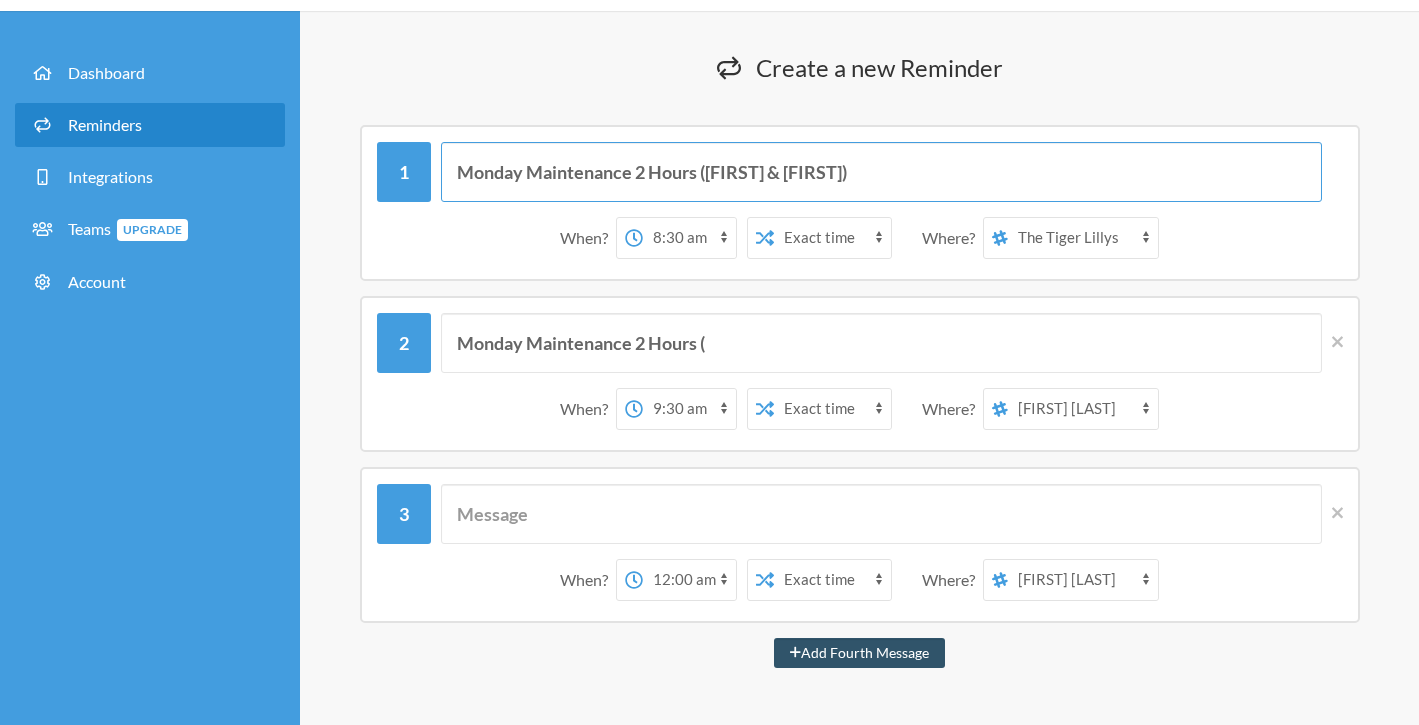type on "Monday Maintenance 2 Hours ([FIRST] & [FIRST])" 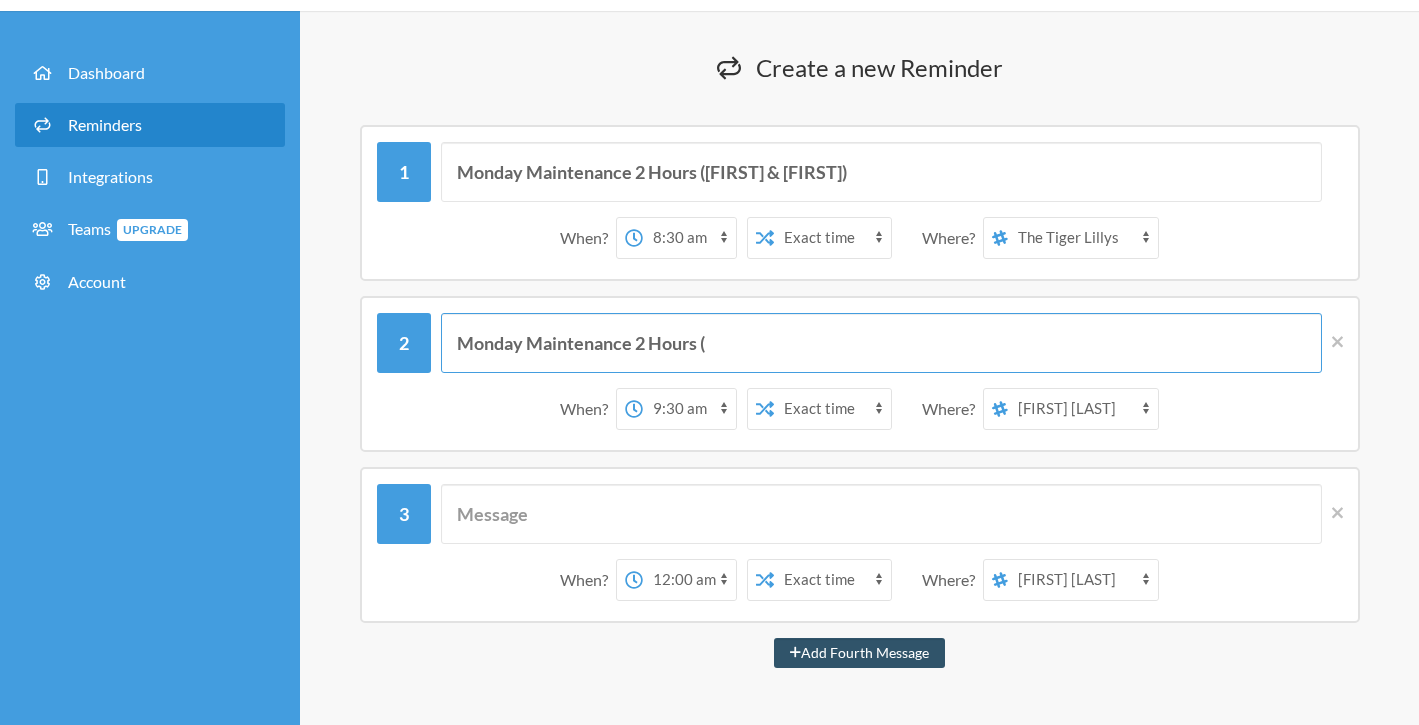 click on "Monday Maintenance 2 Hours (" at bounding box center [881, 343] 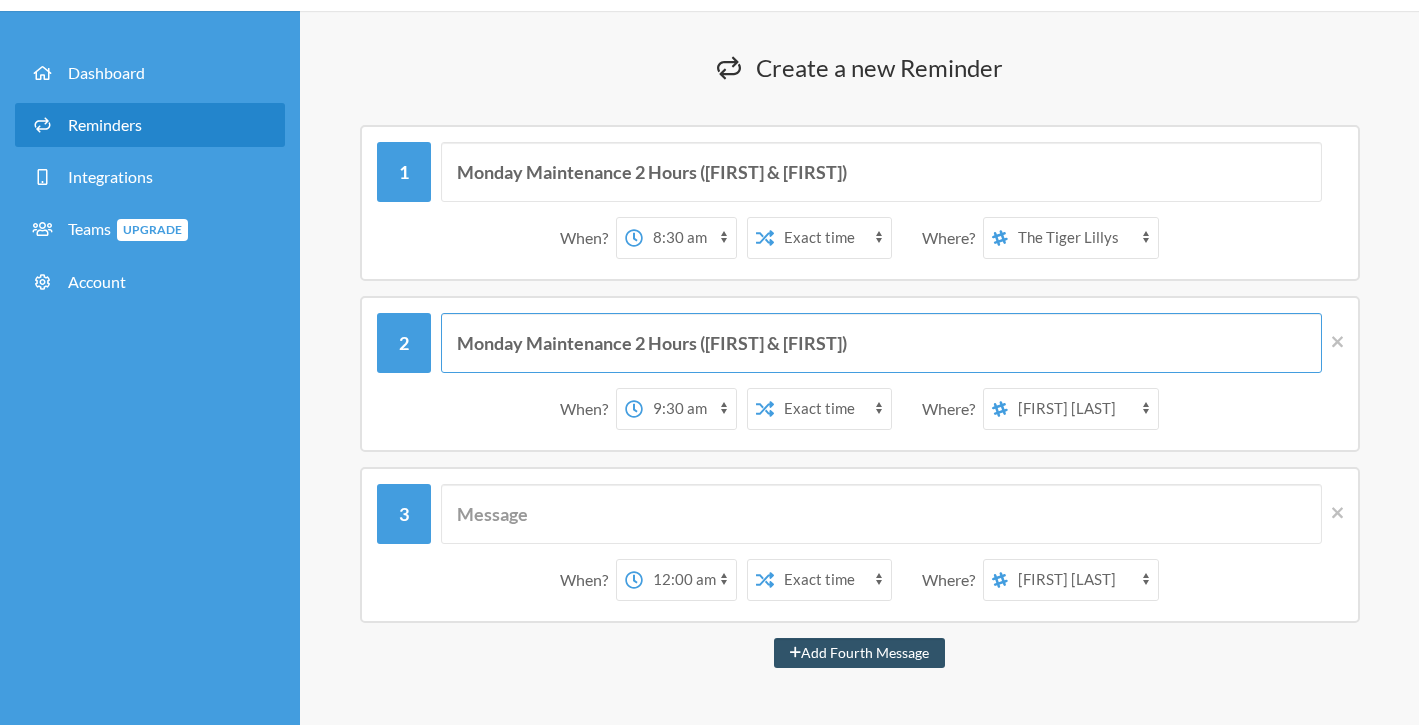 type on "Monday Maintenance 2 Hours ([FIRST] & [FIRST])" 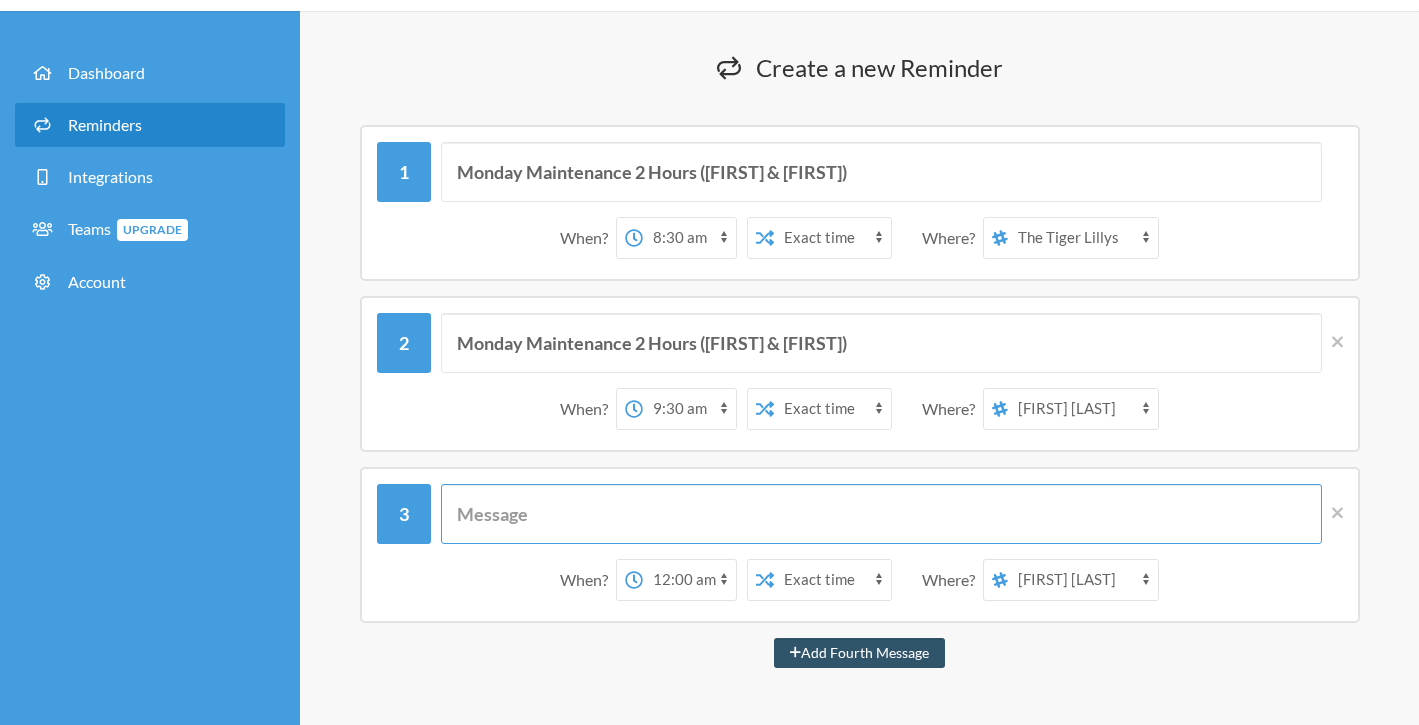 click at bounding box center (881, 514) 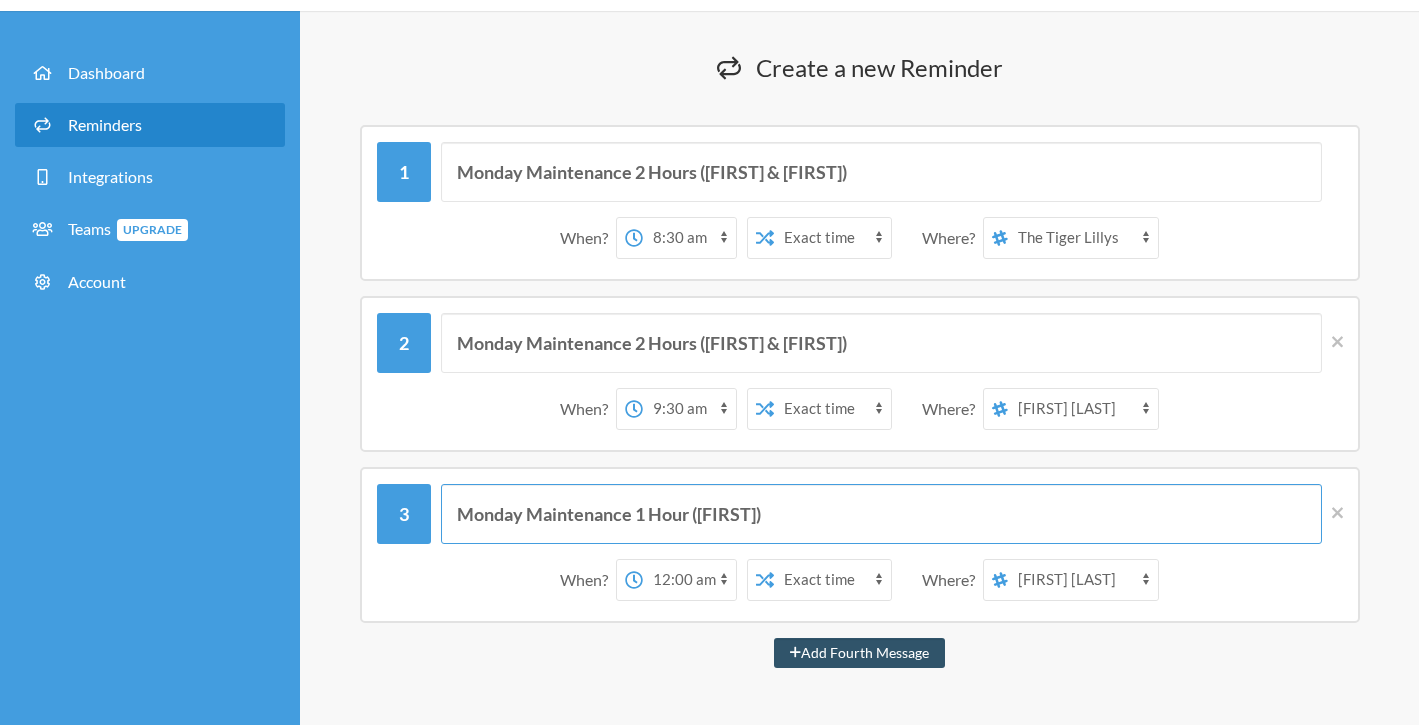 type on "Monday Maintenance 1 Hour ([FIRST])" 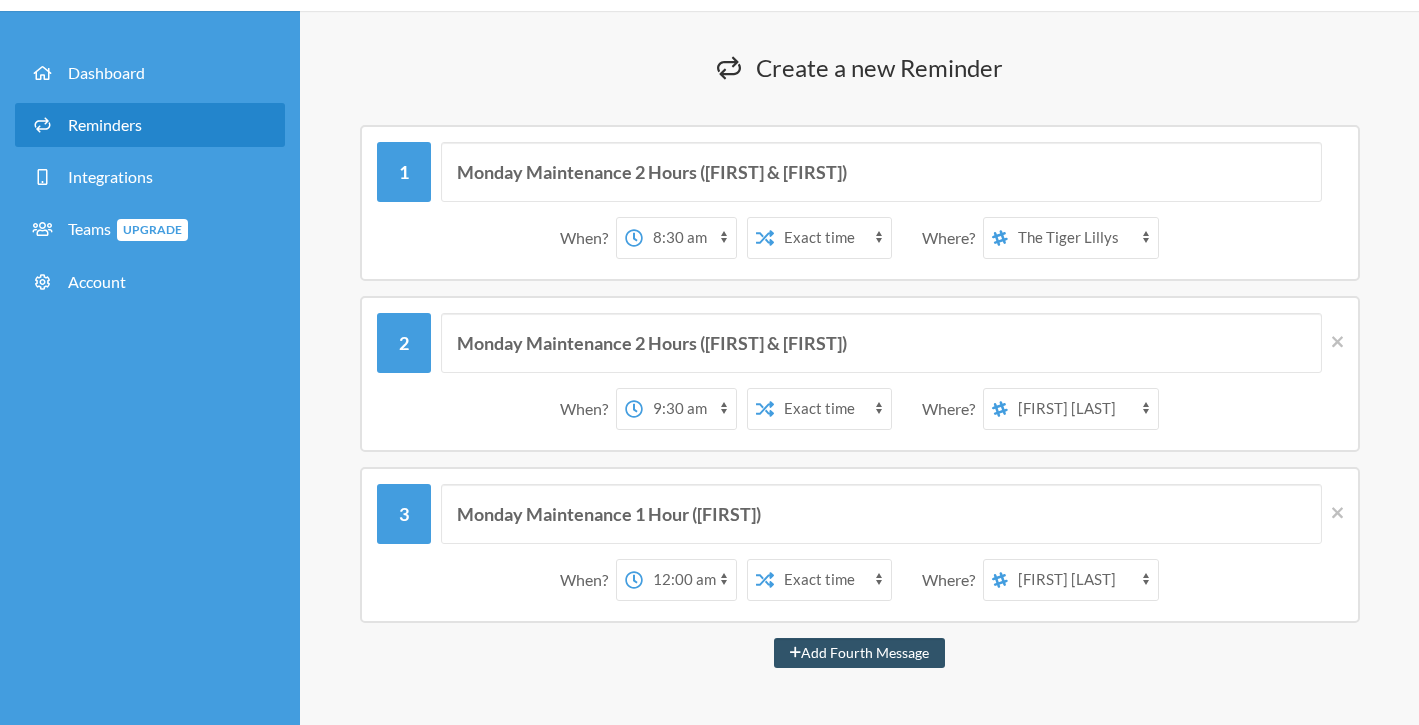 click on "12:00 am 12:15 am 12:30 am 12:45 am 1:00 am 1:15 am 1:30 am 1:45 am 2:00 am 2:15 am 2:30 am 2:45 am 3:00 am 3:15 am 3:30 am 3:45 am 4:00 am 4:15 am 4:30 am 4:45 am 5:00 am 5:15 am 5:30 am 5:45 am 6:00 am 6:15 am 6:30 am 6:45 am 7:00 am 7:15 am 7:30 am 7:45 am 8:00 am 8:15 am 8:30 am 8:45 am 9:00 am 9:15 am 9:30 am 9:45 am 10:00 am 10:15 am 10:30 am 10:45 am 11:00 am 11:15 am 11:30 am 11:45 am 12:00 pm 12:15 pm 12:30 pm 12:45 pm 1:00 pm 1:15 pm 1:30 pm 1:45 pm 2:00 pm 2:15 pm 2:30 pm 2:45 pm 3:00 pm 3:15 pm 3:30 pm 3:45 pm 4:00 pm 4:15 pm 4:30 pm 4:45 pm 5:00 pm 5:15 pm 5:30 pm 5:45 pm 6:00 pm 6:15 pm 6:30 pm 6:45 pm 7:00 pm 7:15 pm 7:30 pm 7:45 pm 8:00 pm 8:15 pm 8:30 pm 8:45 pm 9:00 pm 9:15 pm 9:30 pm 9:45 pm 10:00 pm 10:15 pm 10:30 pm 10:45 pm 11:00 pm 11:15 pm 11:30 pm 11:45 pm" at bounding box center (689, 409) 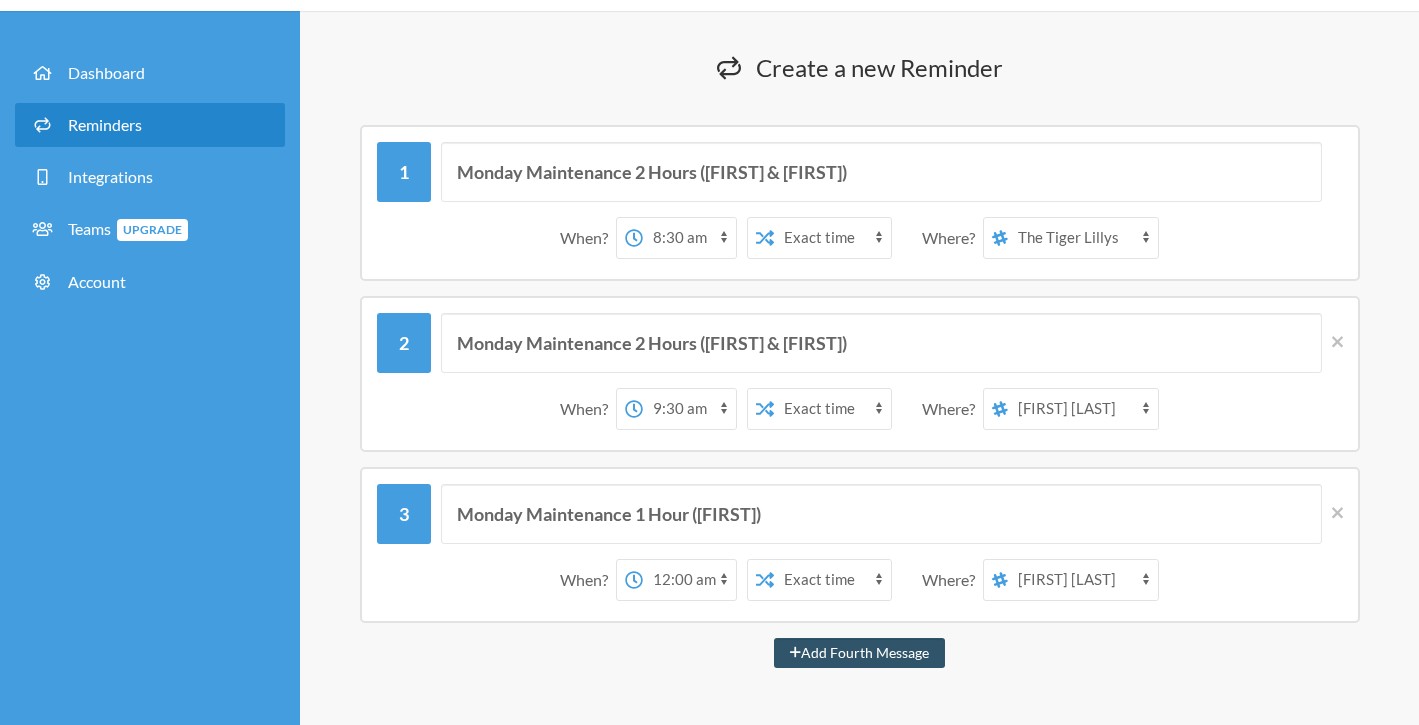 select on "[TIME]" 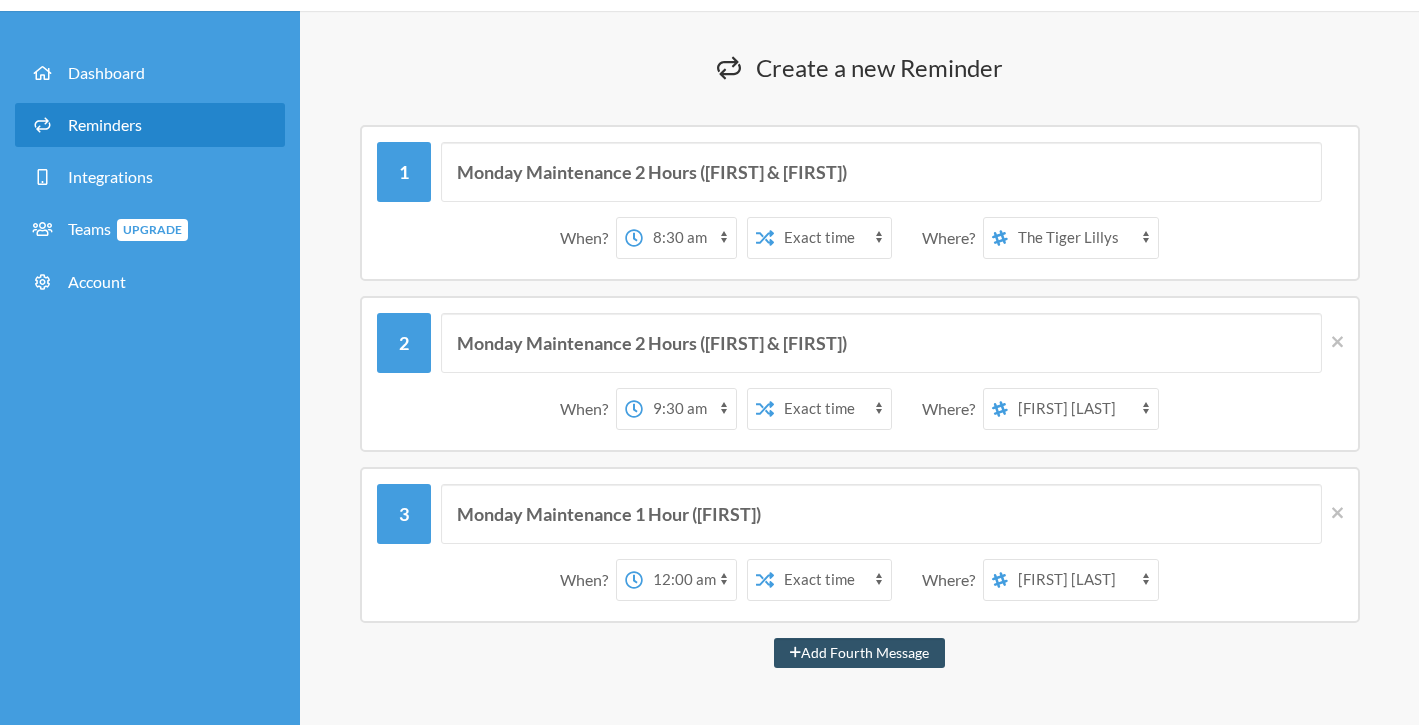 click on "Create a new Reminder   View History         Messages are not sending from this deactivated reminder. Edit this reminder to schedule messages again.   To manage reminders you will need a configured integration   Did you want to try any of these?   View Integrations       Monday Maintenance 2 Hours ([FIRST] & [FIRST])     When?     12:00 am 12:15 am 12:30 am 12:45 am 1:00 am 1:15 am 1:30 am 1:45 am 2:00 am 2:15 am 2:30 am 2:45 am 3:00 am 3:15 am 3:30 am 3:45 am 4:00 am 4:15 am 4:30 am 4:45 am 5:00 am 5:15 am 5:30 am 5:45 am 6:00 am 6:15 am 6:30 am 6:45 am 7:00 am 7:15 am 7:30 am 7:45 am 8:00 am 8:15 am 8:30 am 8:45 am 9:00 am 9:15 am 9:30 am 9:45 am 10:00 am 10:15 am 10:30 am 10:45 am 11:00 am 11:15 am 11:30 am 11:45 am 12:00 pm 12:15 pm 12:30 pm 12:45 pm 1:00 pm 1:15 pm 1:30 pm 1:45 pm 2:00 pm 2:15 pm 2:30 pm 2:45 pm 3:00 pm 3:15 pm 3:30 pm 3:45 pm 4:00 pm 4:15 pm 4:30 pm 4:45 pm 5:00 pm 5:15 pm 5:30 pm 5:45 pm 6:00 pm 6:15 pm 6:30 pm 6:45 pm 7:00 pm 7:15 pm 7:30 pm 7:45 pm 8:00 pm 8:15 pm 8:30 pm" at bounding box center [859, 857] 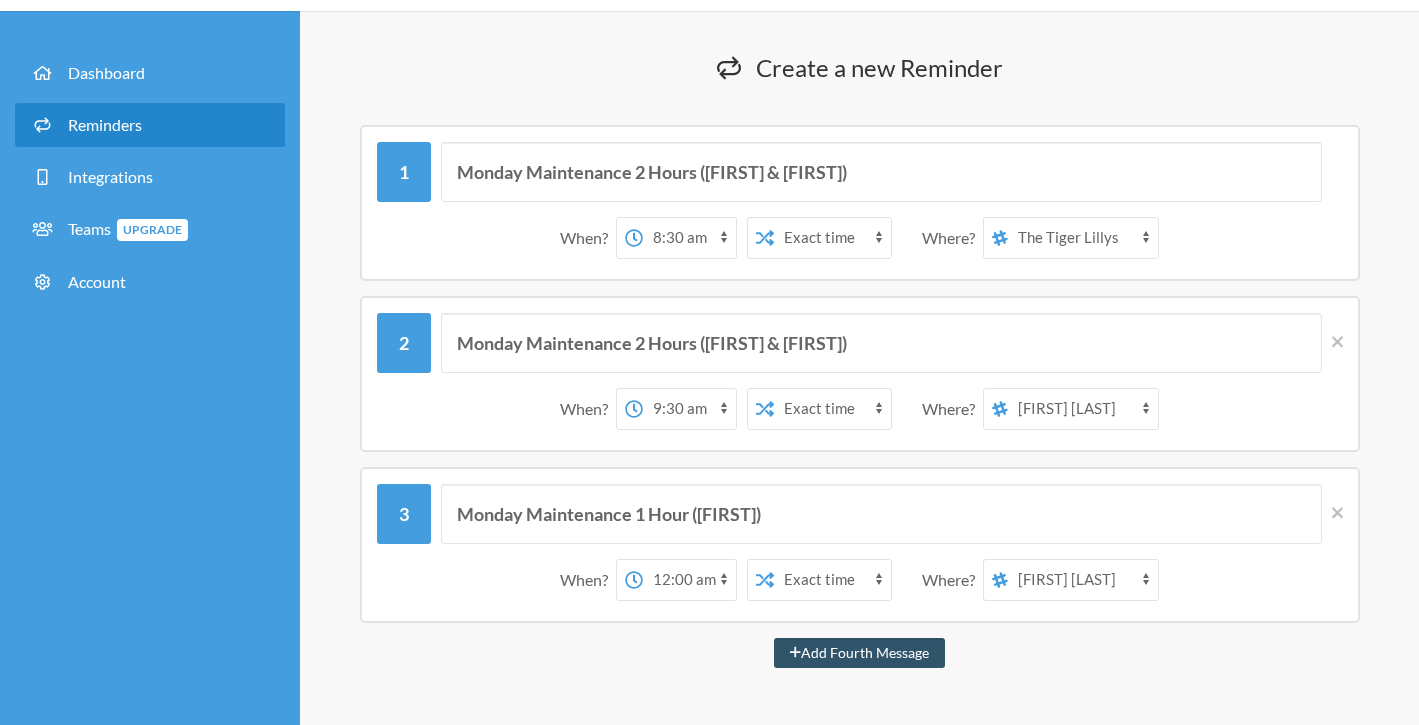 select on "spaces/AAQAdgMpaec" 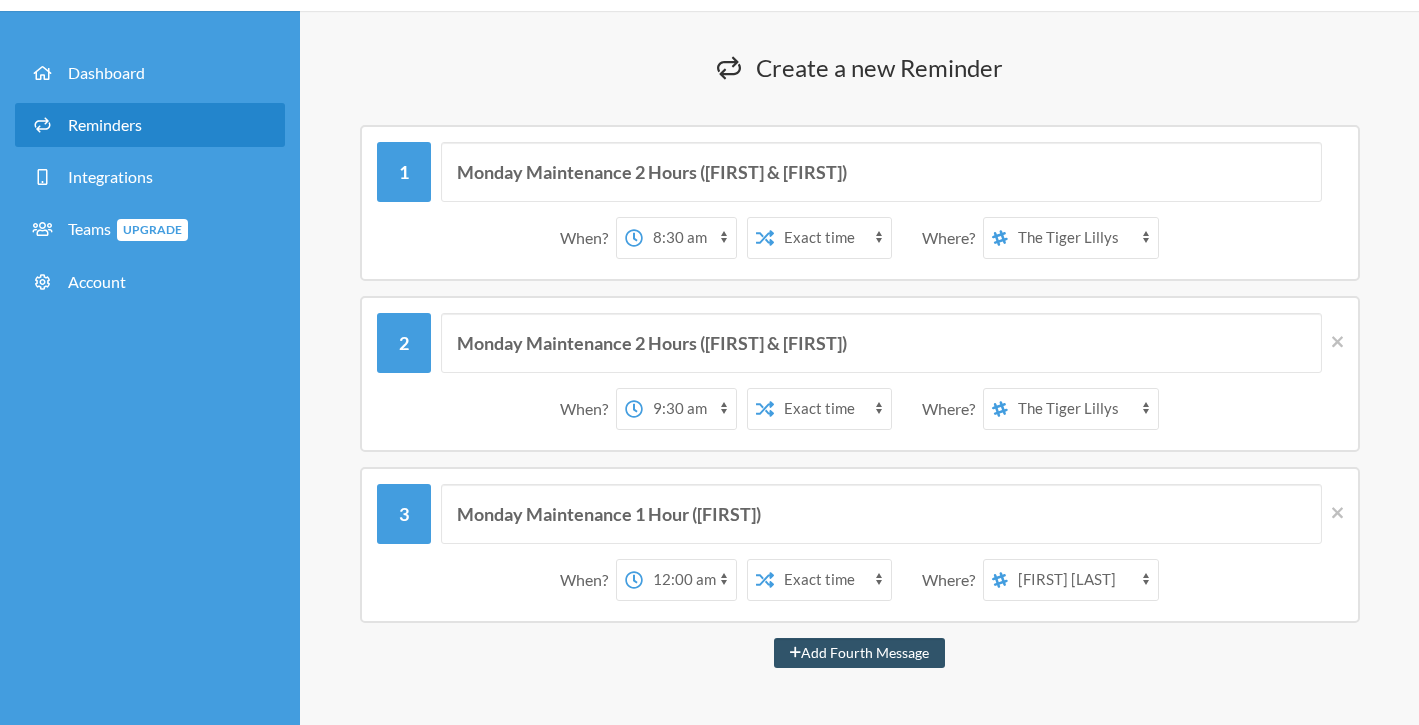 click on "[PERSON] [PERSON] Greenhouse Announcements The Tiger Lillys [PERSON]'s Vibe Tribe" at bounding box center [1083, 580] 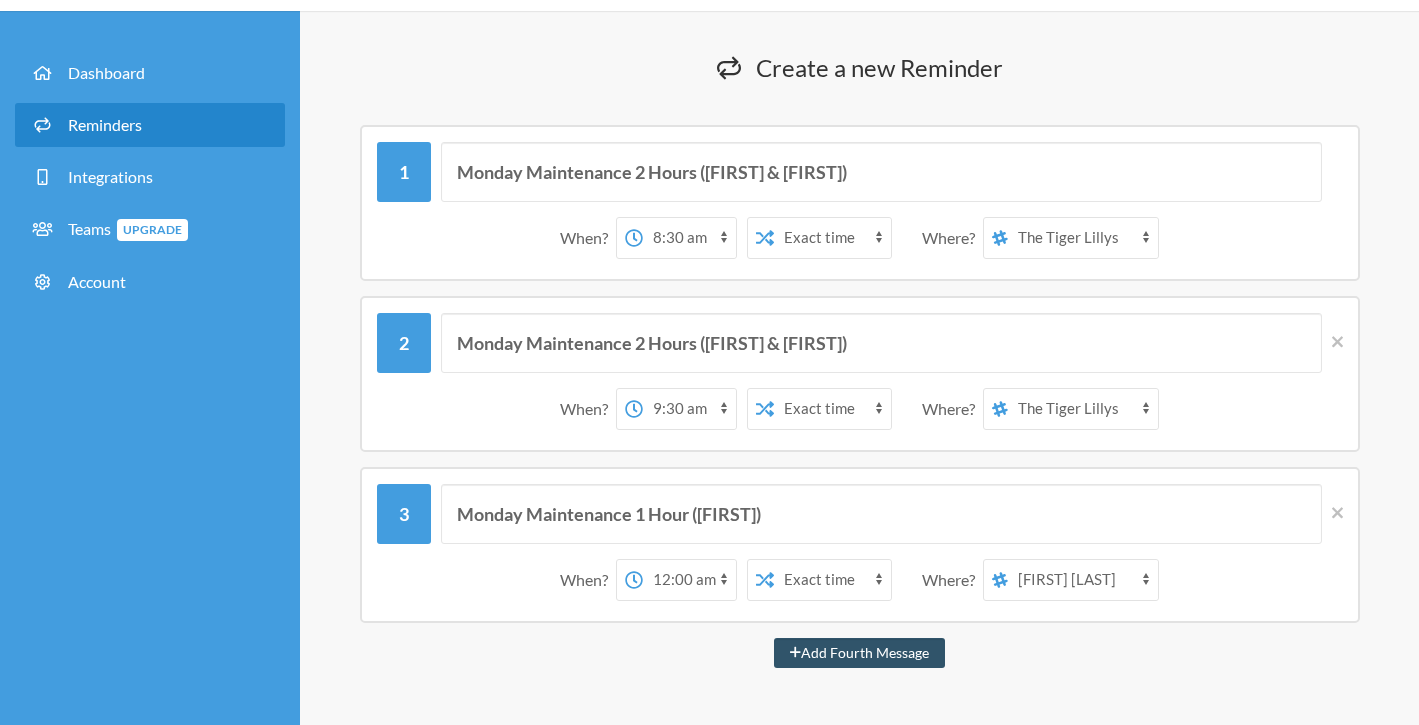 select on "spaces/AAQAdgMpaec" 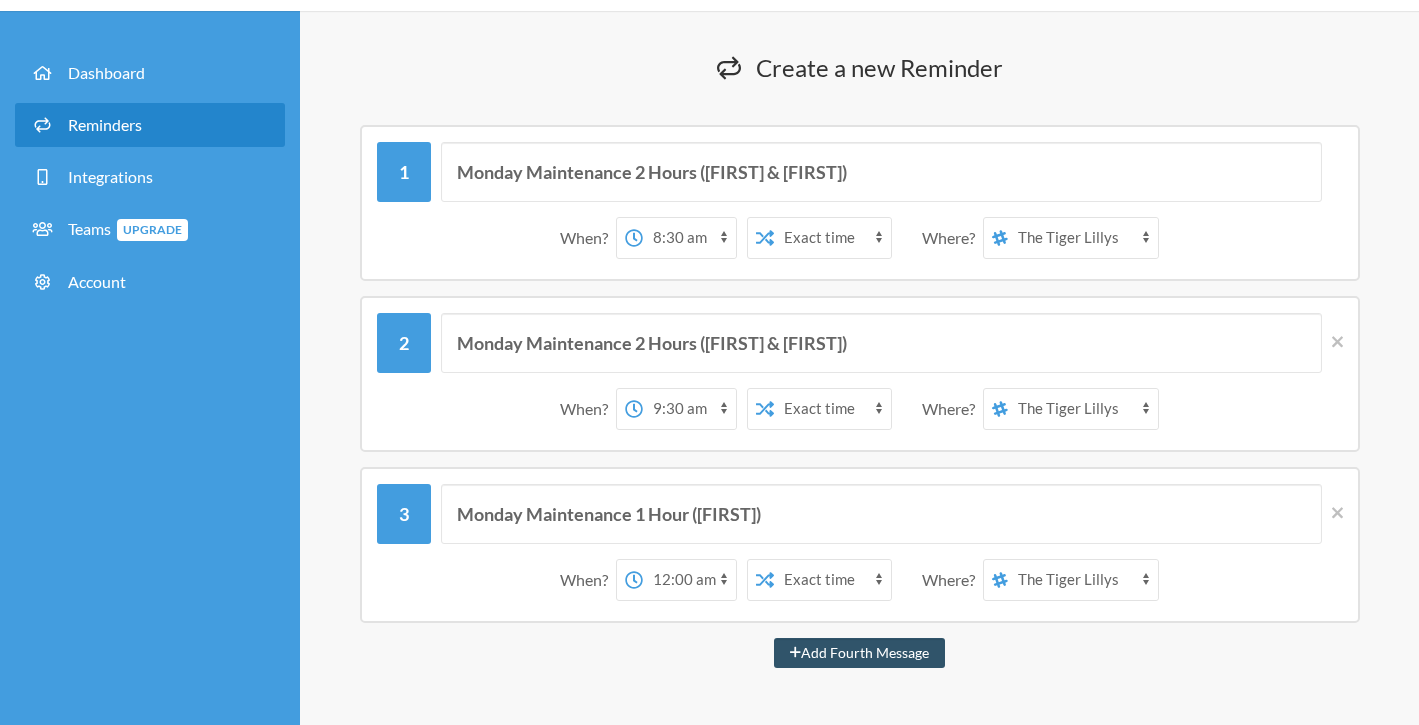 click on "Create a new Reminder   View History         Messages are not sending from this deactivated reminder. Edit this reminder to schedule messages again.   To manage reminders you will need a configured integration   Did you want to try any of these?   View Integrations       Monday Maintenance 2 Hours ([FIRST] & [FIRST])     When?     12:00 am 12:15 am 12:30 am 12:45 am 1:00 am 1:15 am 1:30 am 1:45 am 2:00 am 2:15 am 2:30 am 2:45 am 3:00 am 3:15 am 3:30 am 3:45 am 4:00 am 4:15 am 4:30 am 4:45 am 5:00 am 5:15 am 5:30 am 5:45 am 6:00 am 6:15 am 6:30 am 6:45 am 7:00 am 7:15 am 7:30 am 7:45 am 8:00 am 8:15 am 8:30 am 8:45 am 9:00 am 9:15 am 9:30 am 9:45 am 10:00 am 10:15 am 10:30 am 10:45 am 11:00 am 11:15 am 11:30 am 11:45 am 12:00 pm 12:15 pm 12:30 pm 12:45 pm 1:00 pm 1:15 pm 1:30 pm 1:45 pm 2:00 pm 2:15 pm 2:30 pm 2:45 pm 3:00 pm 3:15 pm 3:30 pm 3:45 pm 4:00 pm 4:15 pm 4:30 pm 4:45 pm 5:00 pm 5:15 pm 5:30 pm 5:45 pm 6:00 pm 6:15 pm 6:30 pm 6:45 pm 7:00 pm 7:15 pm 7:30 pm 7:45 pm 8:00 pm 8:15 pm 8:30 pm" at bounding box center [859, 857] 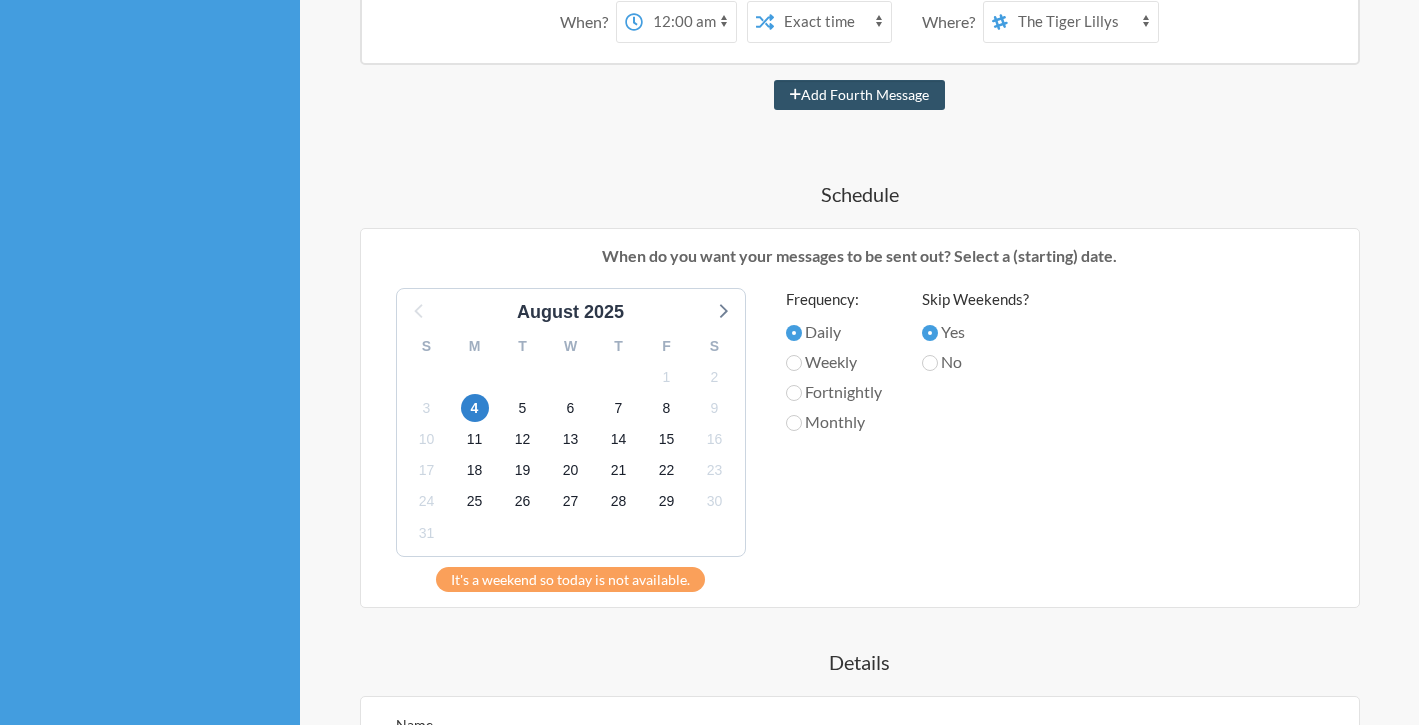 scroll, scrollTop: 846, scrollLeft: 0, axis: vertical 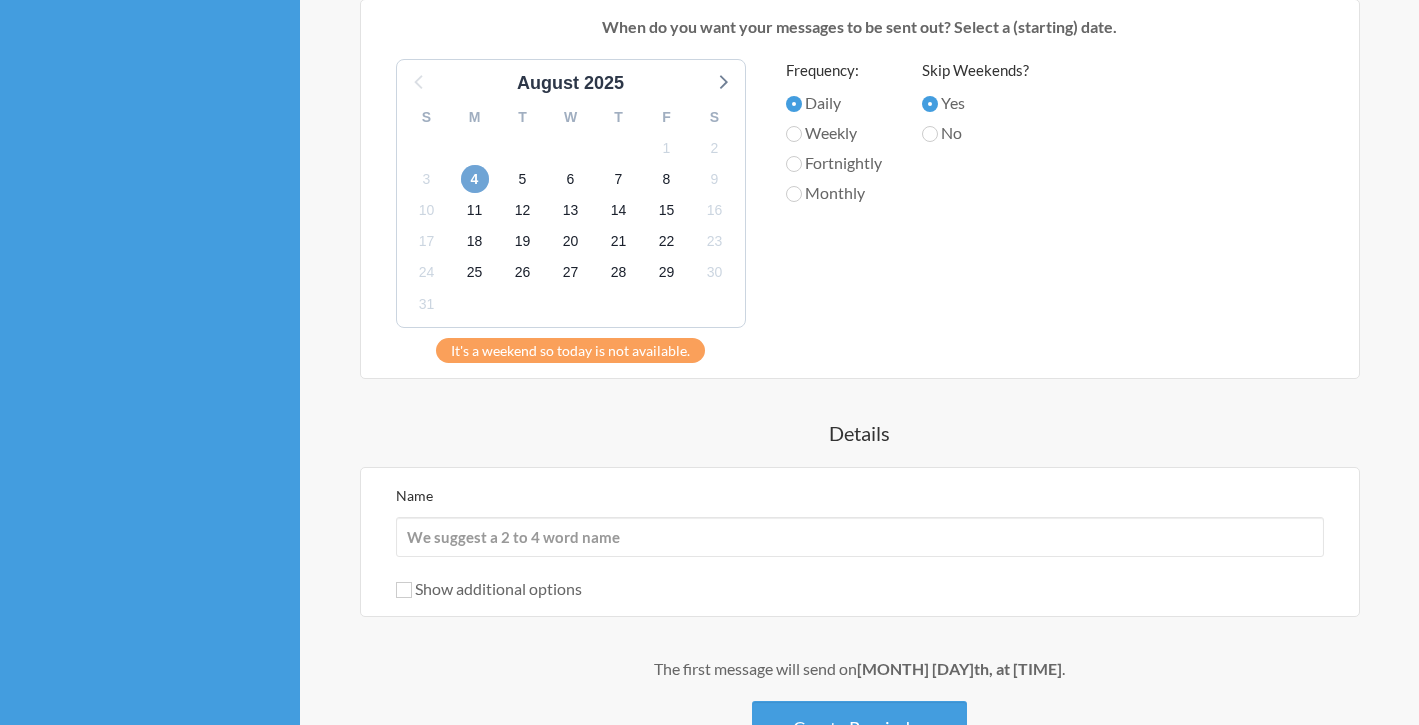 click on "4" at bounding box center [475, 179] 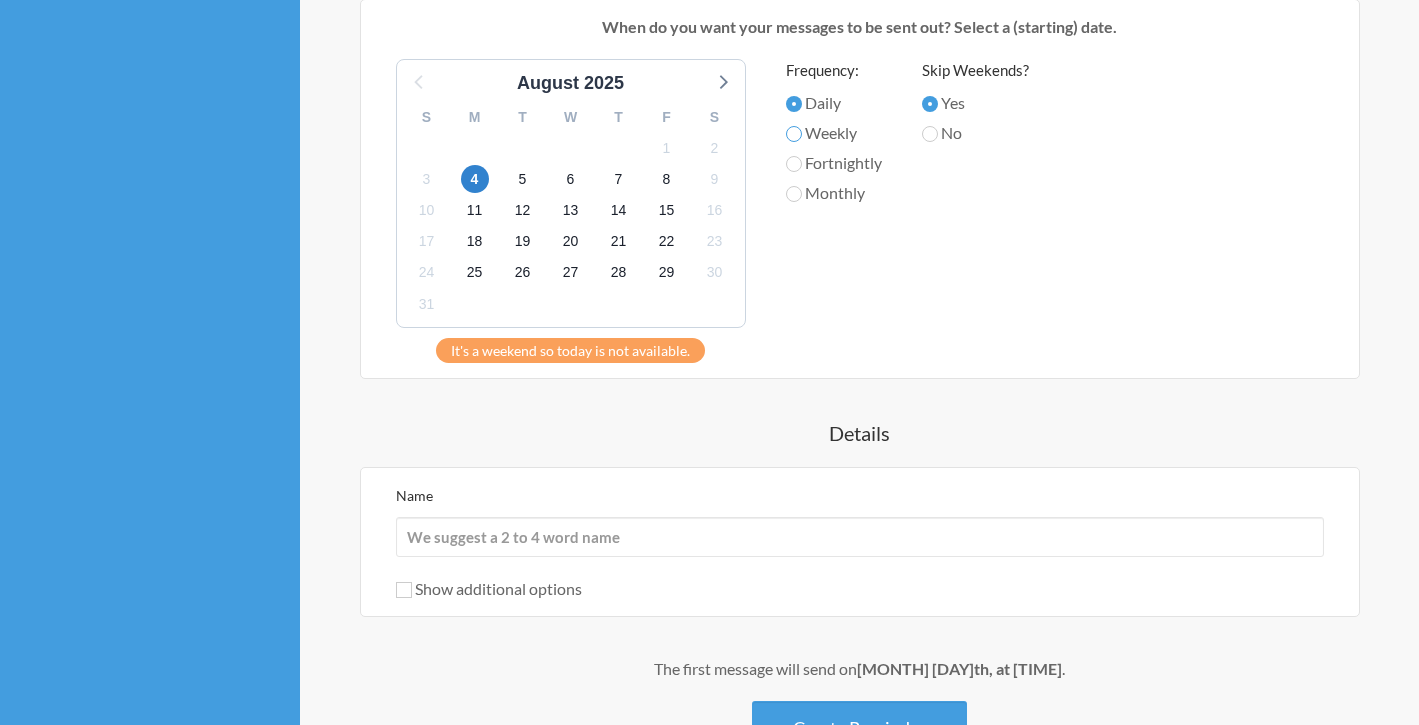 click on "Weekly" at bounding box center [794, 134] 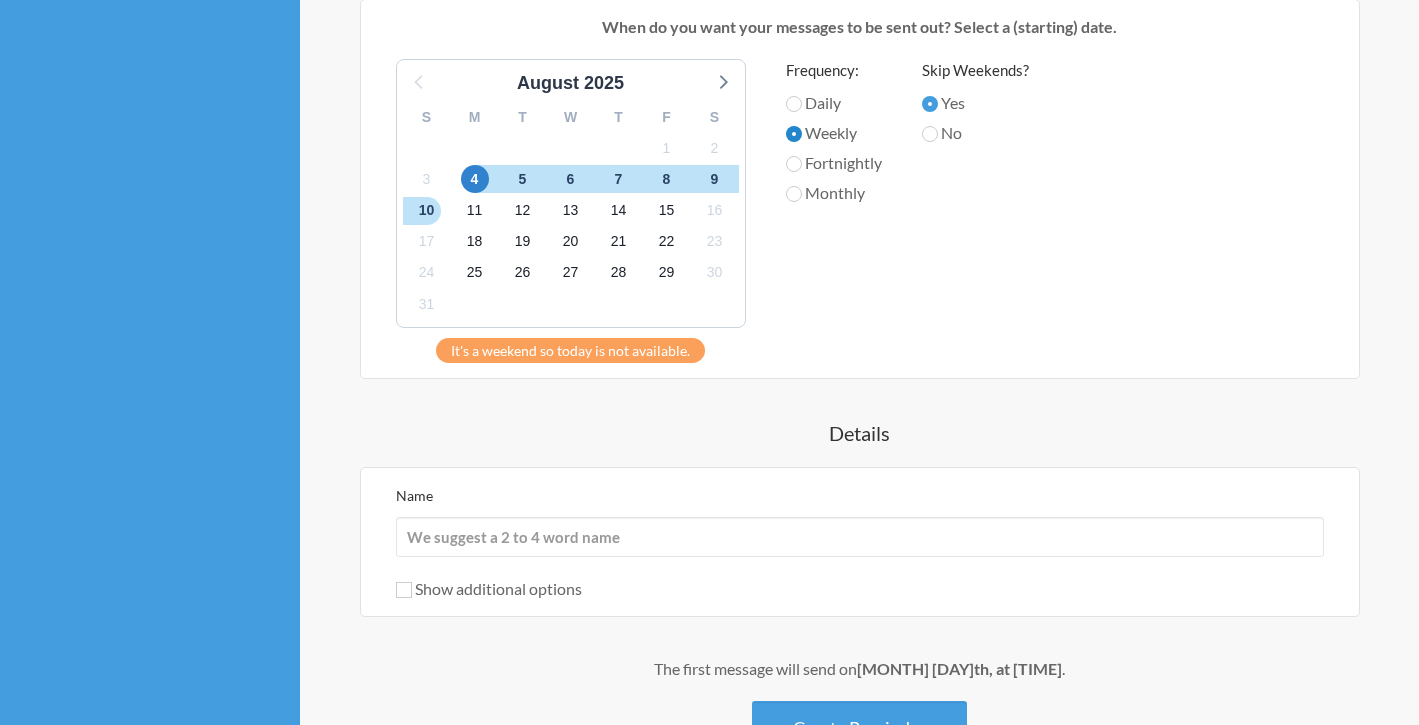 click on "Weekly" at bounding box center (794, 134) 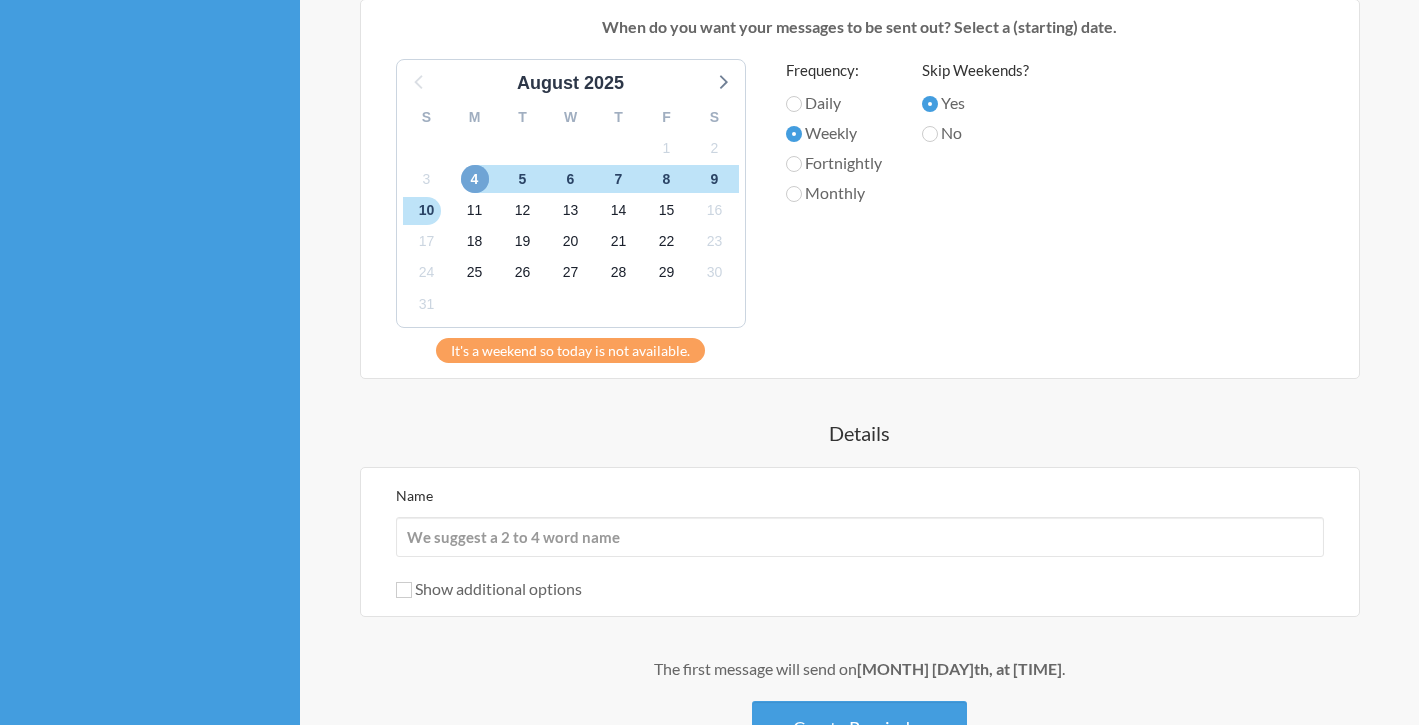 click on "4" at bounding box center [475, 179] 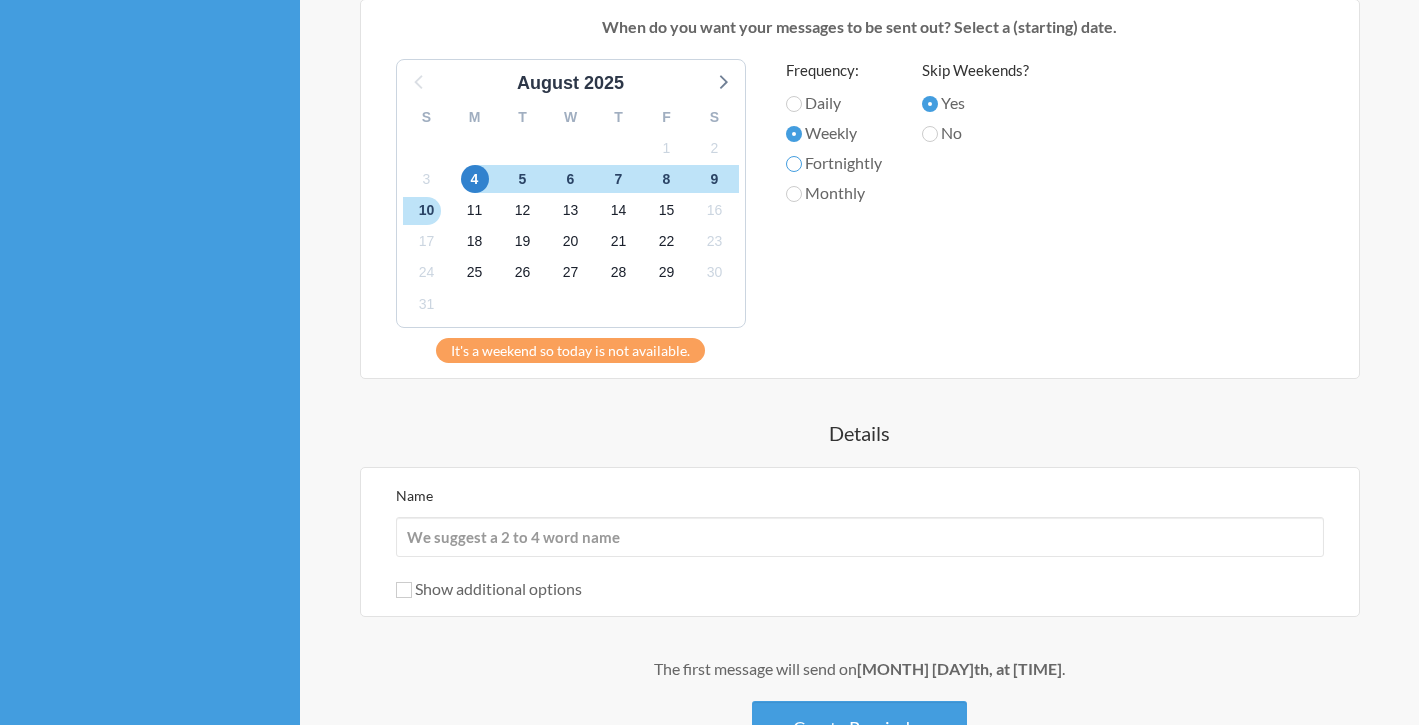 click on "Fortnightly" at bounding box center [794, 164] 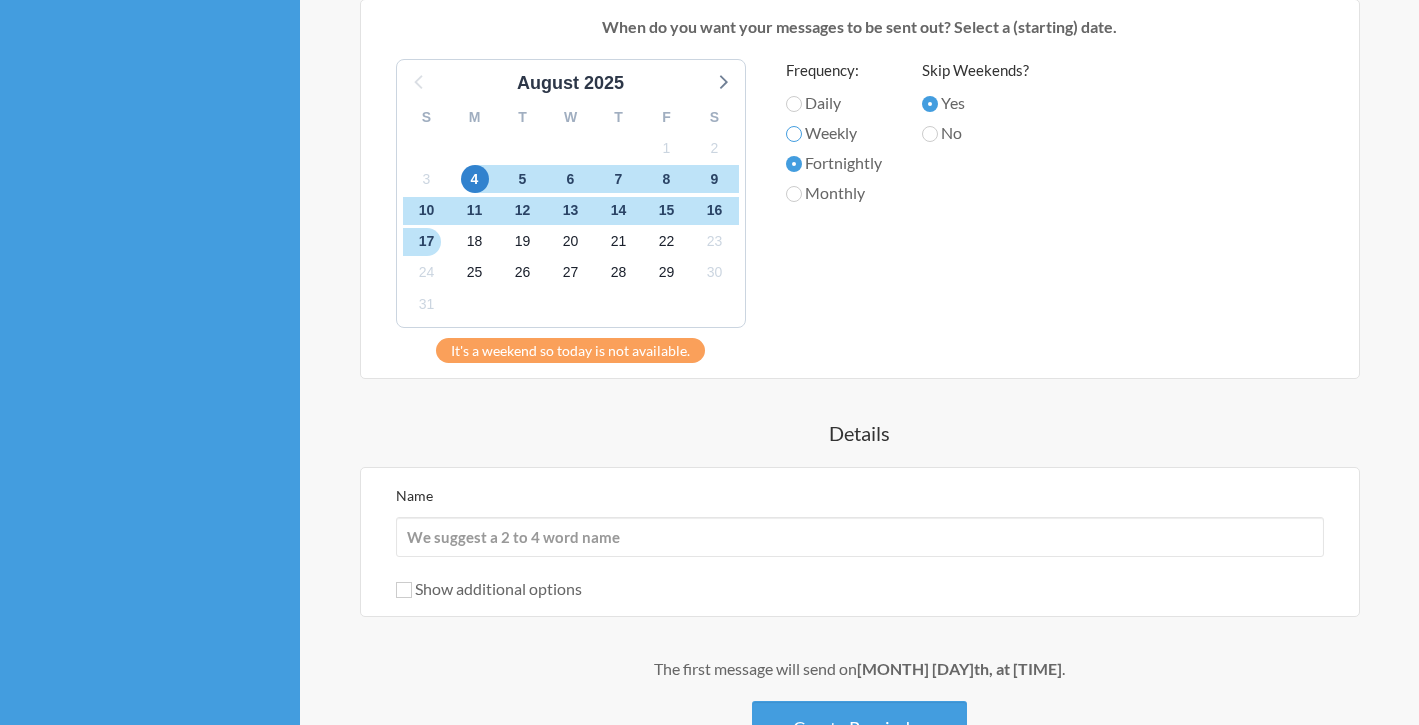 click on "Weekly" at bounding box center (794, 134) 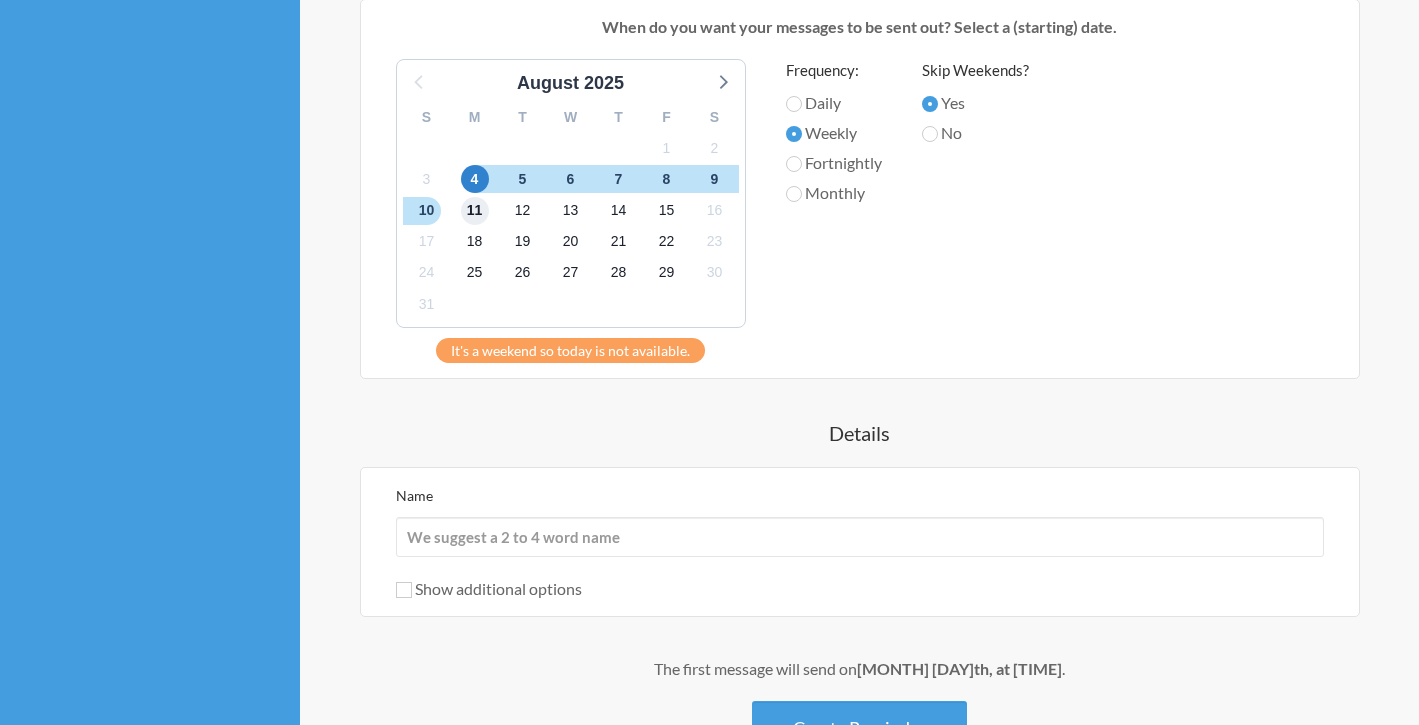 click on "11" at bounding box center [475, 211] 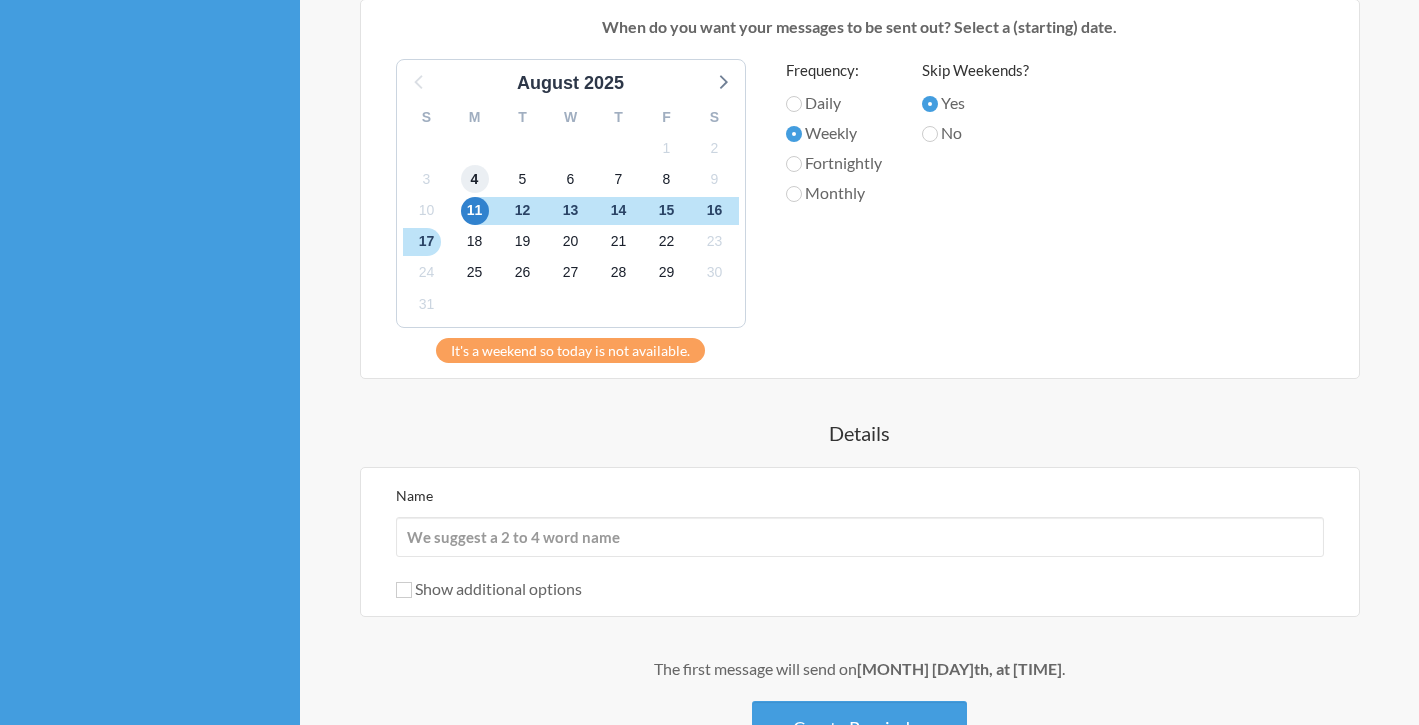 click on "4" at bounding box center [475, 179] 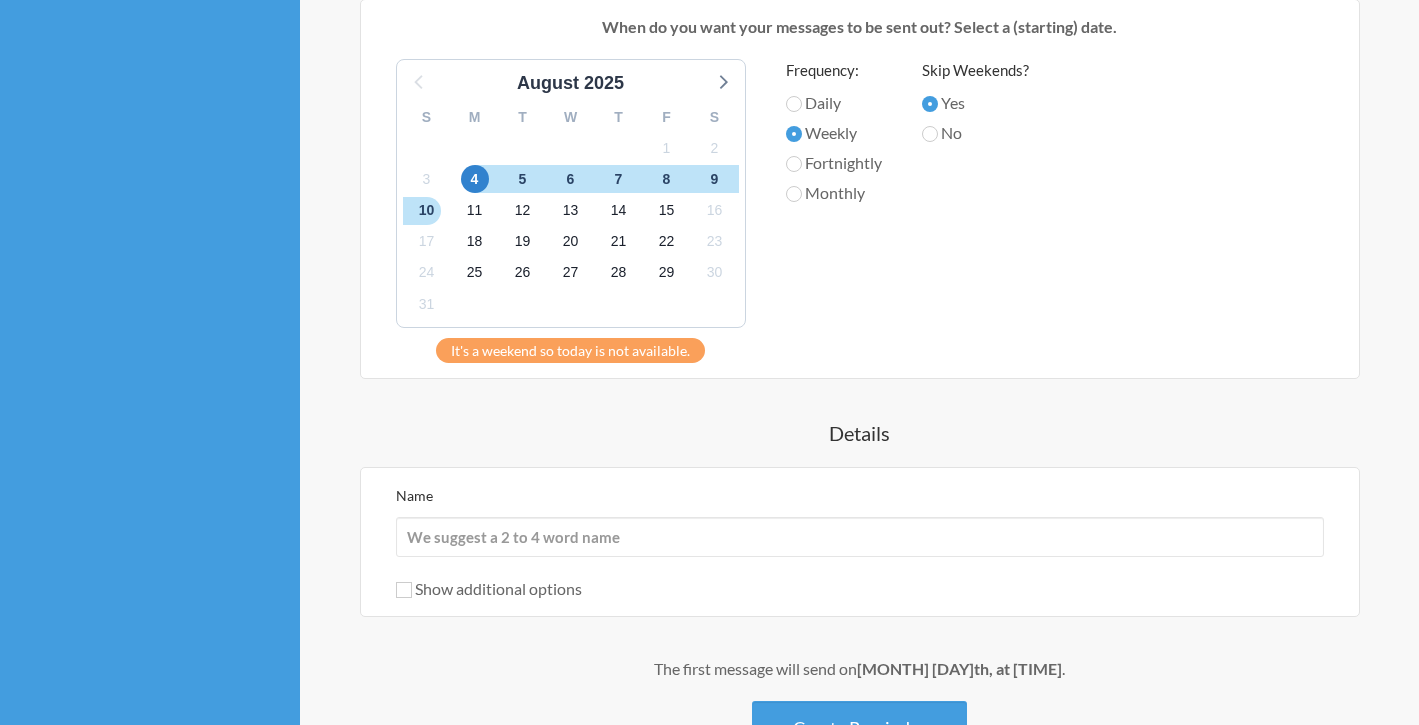 click on "[MONTH] [YEAR] S M T W T F S 27 28 29 30 31 1 2 3 4 5 6 7 8 9 10 11 12 13 14 15 16 17 18 19 20 21 22 23 24 25 26 27 28 29 30 31 1 2 3 4 5 6   It's a weekend so today is not available.       Frequency:    Daily  Weekly  Fortnightly  Monthly   Skip Weekends?    Yes  No" at bounding box center [860, 211] 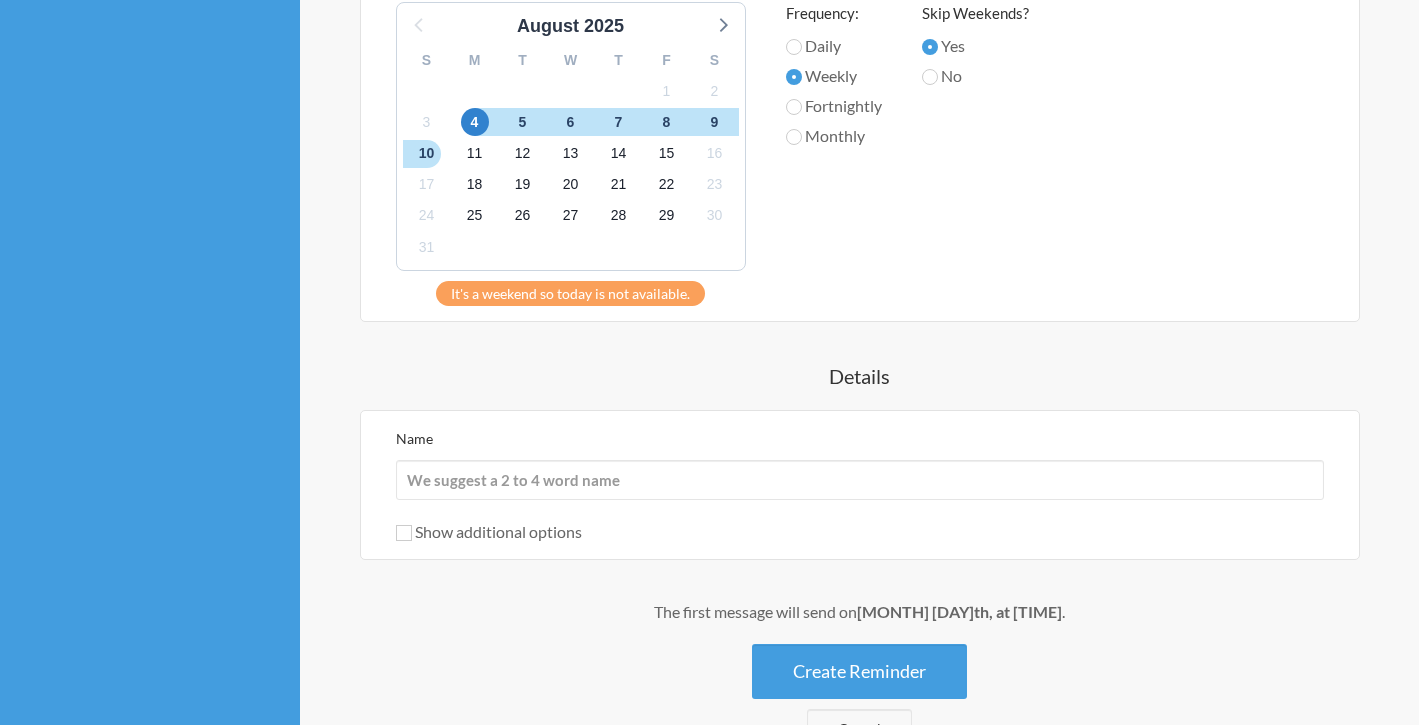 scroll, scrollTop: 1036, scrollLeft: 0, axis: vertical 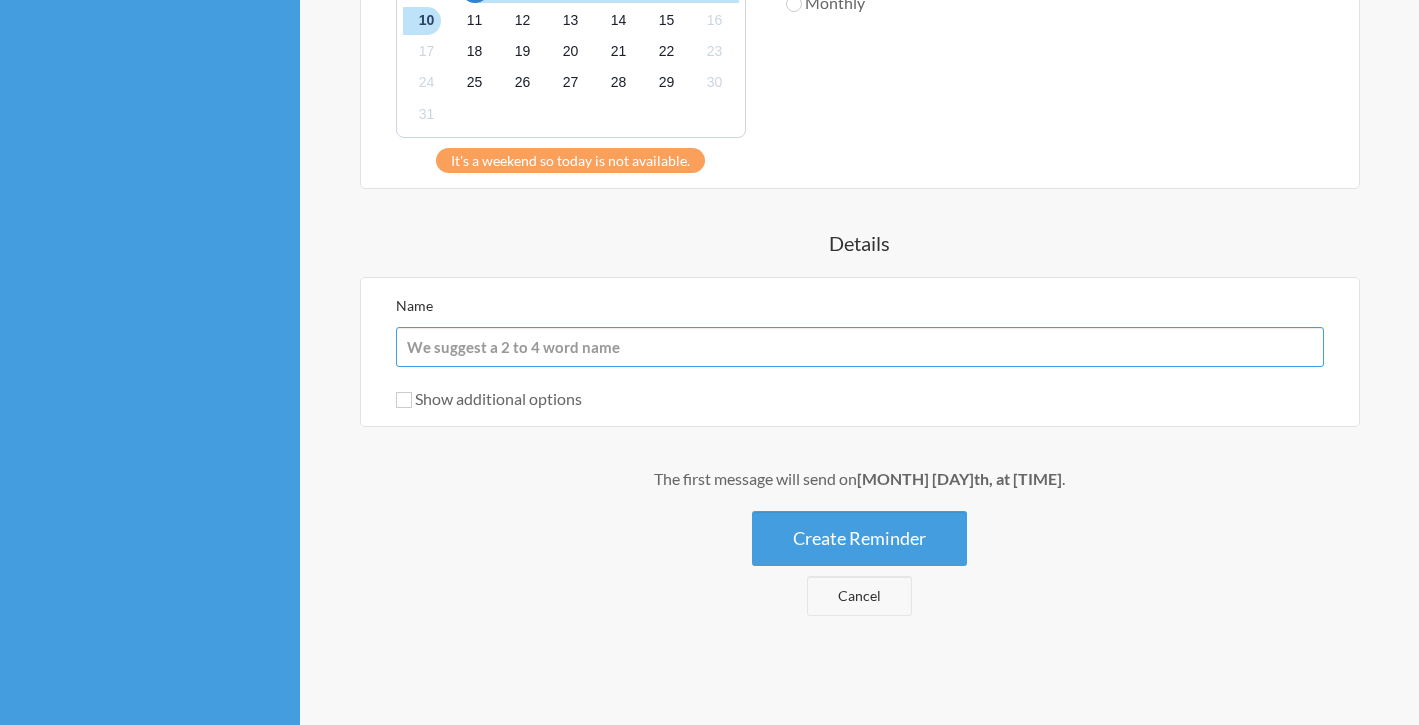 click on "Name" at bounding box center [860, 347] 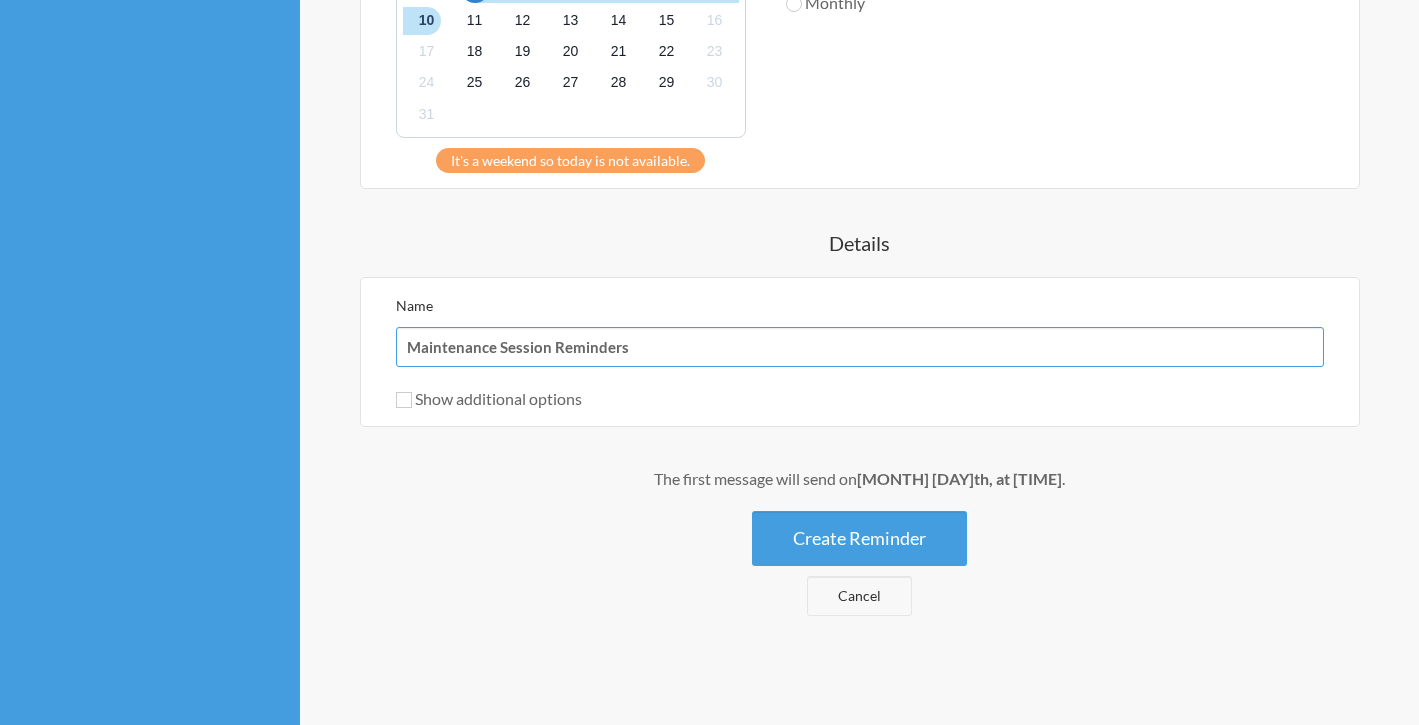 type on "Maintenance Session Reminders" 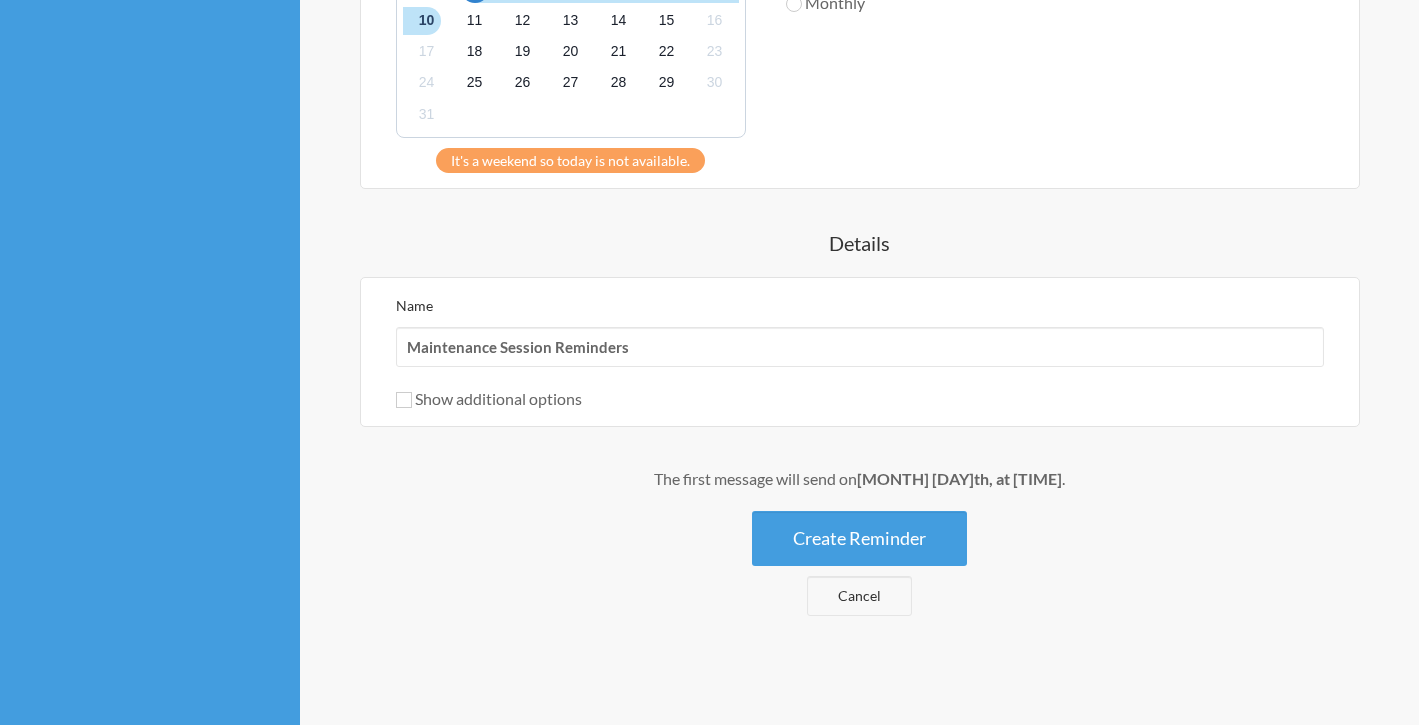click on "The first message will send on  [MONTH] [DAY]th, at [TIME] .   Create Reminder   Cancel" at bounding box center [859, 541] 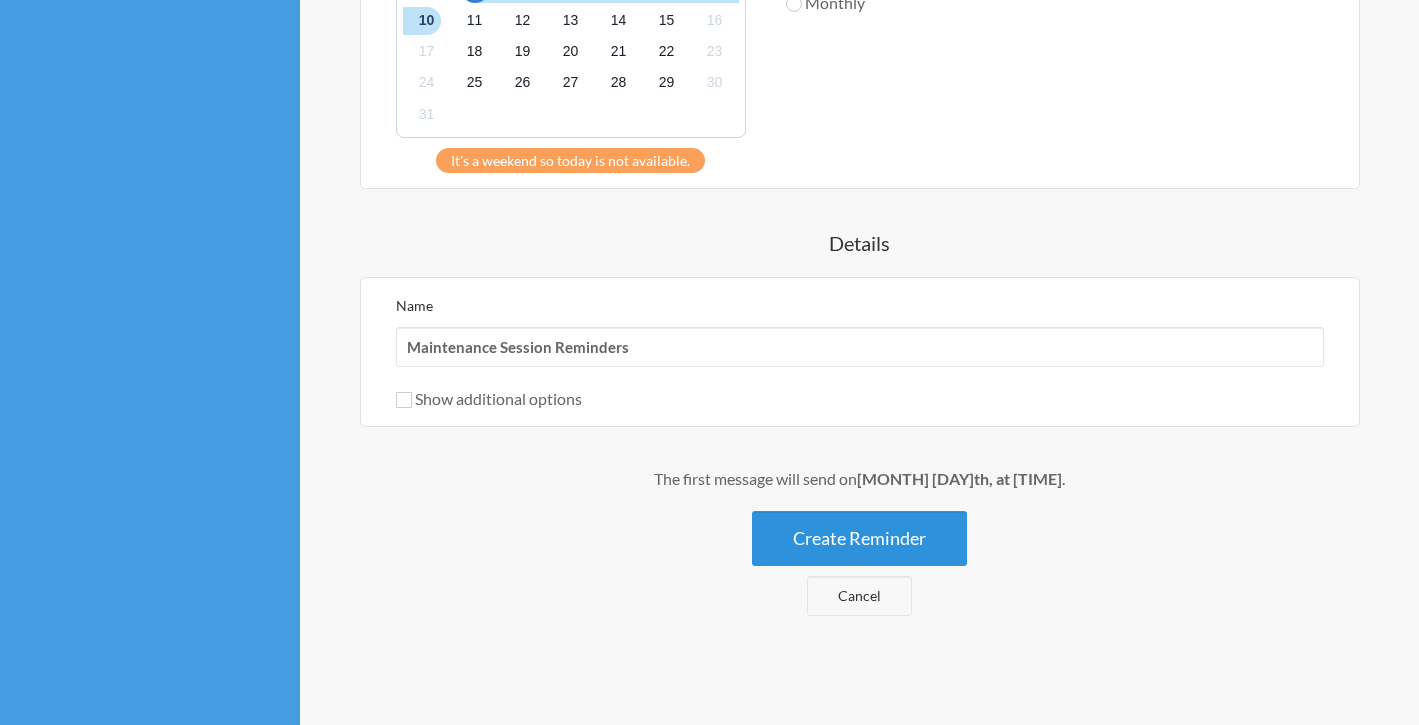 click on "Create Reminder" at bounding box center (859, 538) 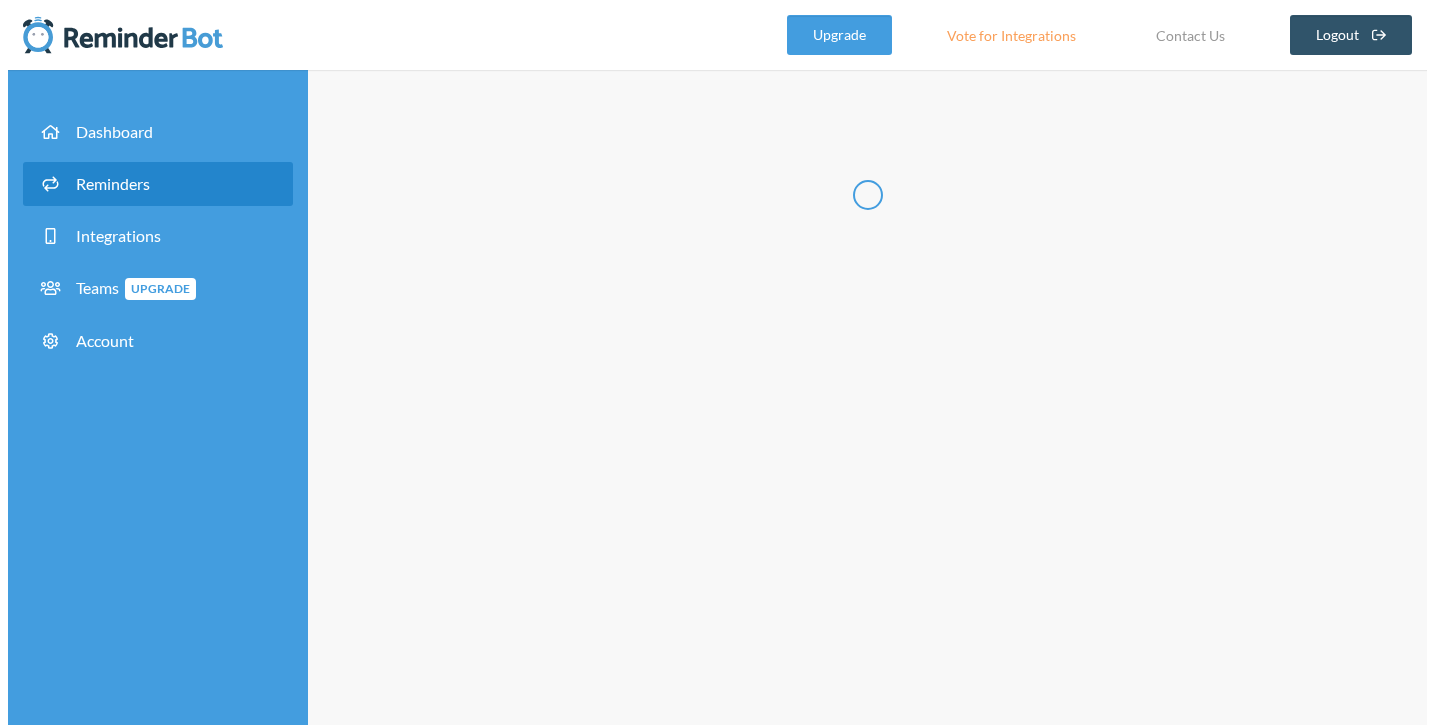 scroll, scrollTop: 0, scrollLeft: 0, axis: both 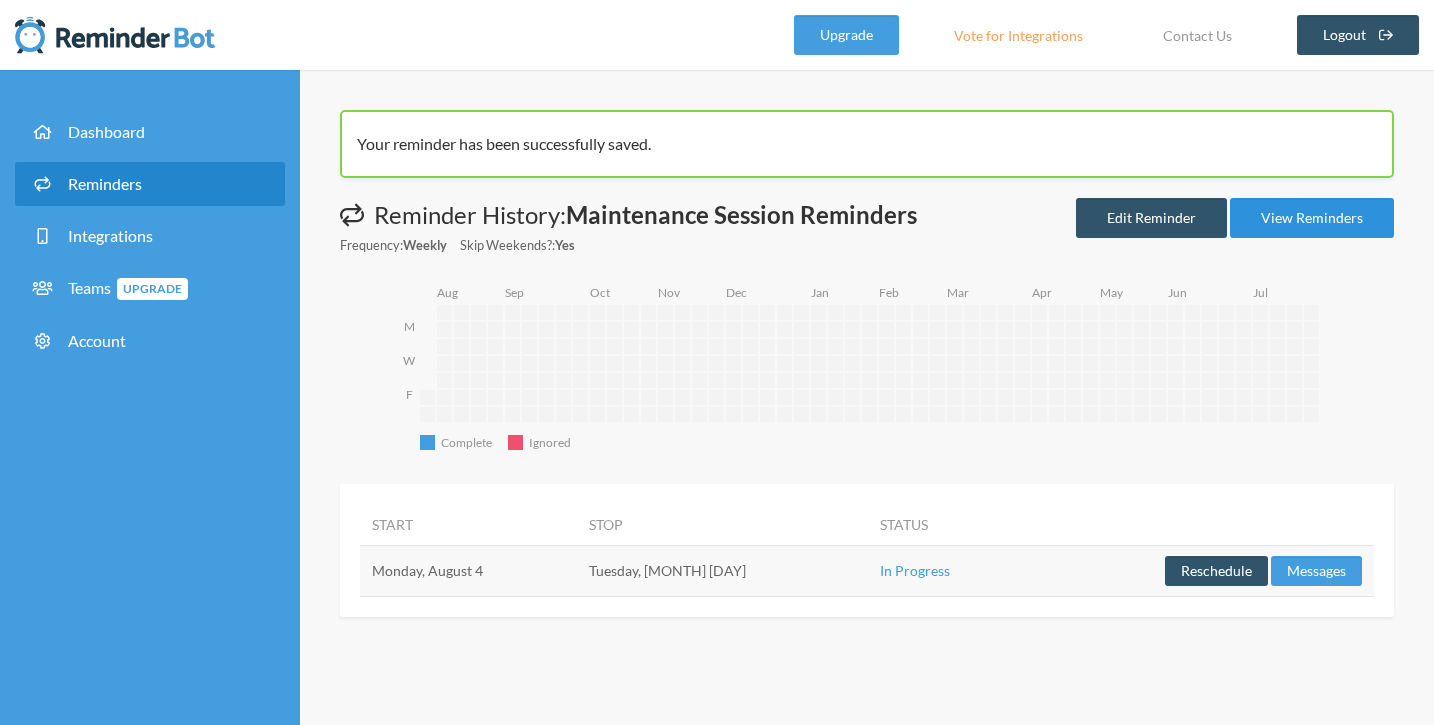 click on "View Reminders" at bounding box center [1312, 218] 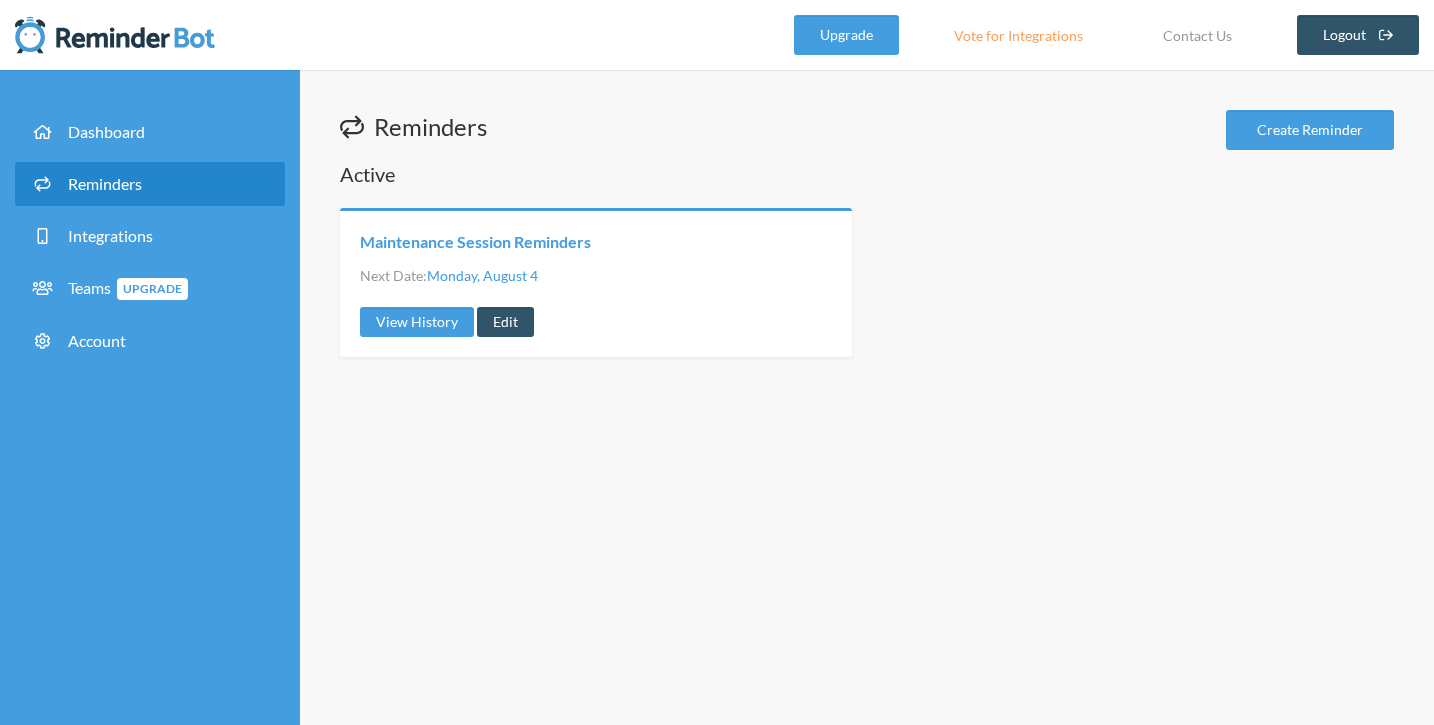 click on "Maintenance Session Reminders" at bounding box center [475, 242] 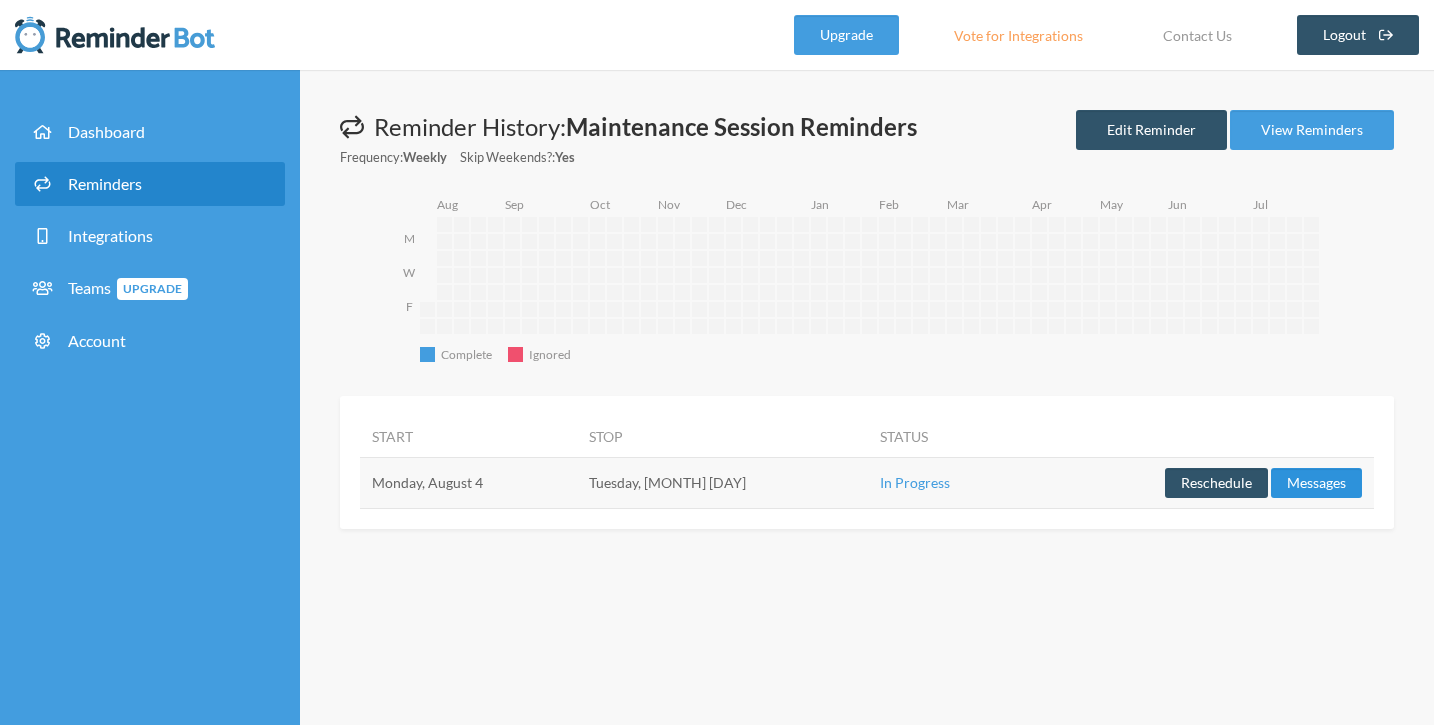click on "Messages" at bounding box center [1316, 483] 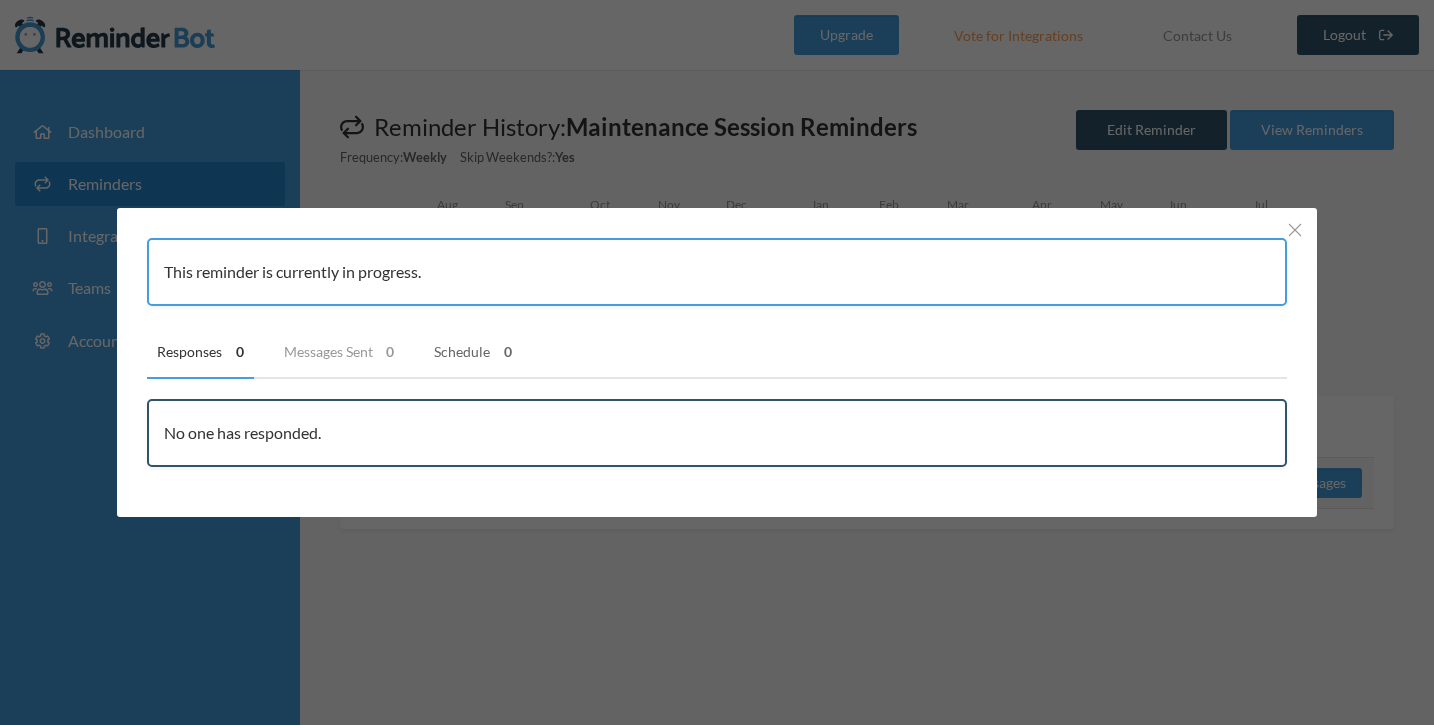 click on "Schedule  0" at bounding box center (473, 352) 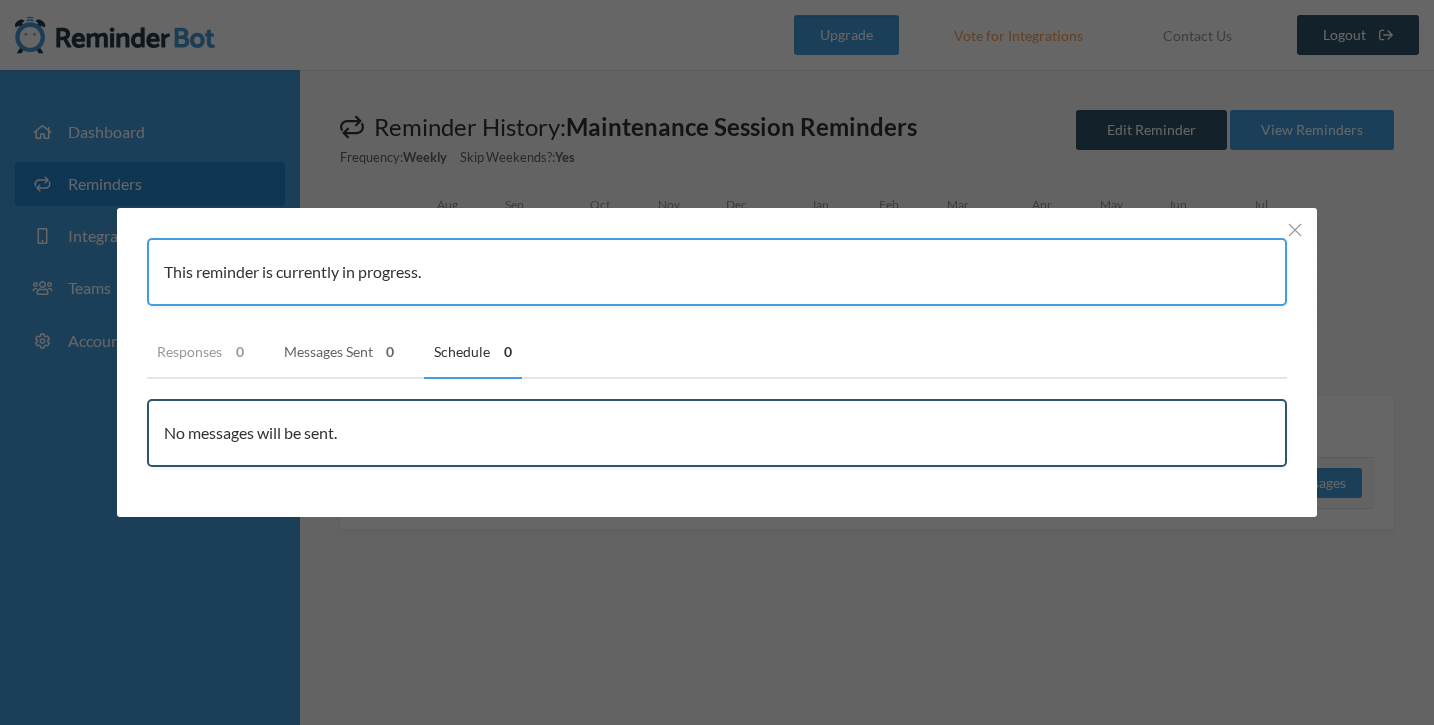 click on "Messages Sent  0" at bounding box center [339, 352] 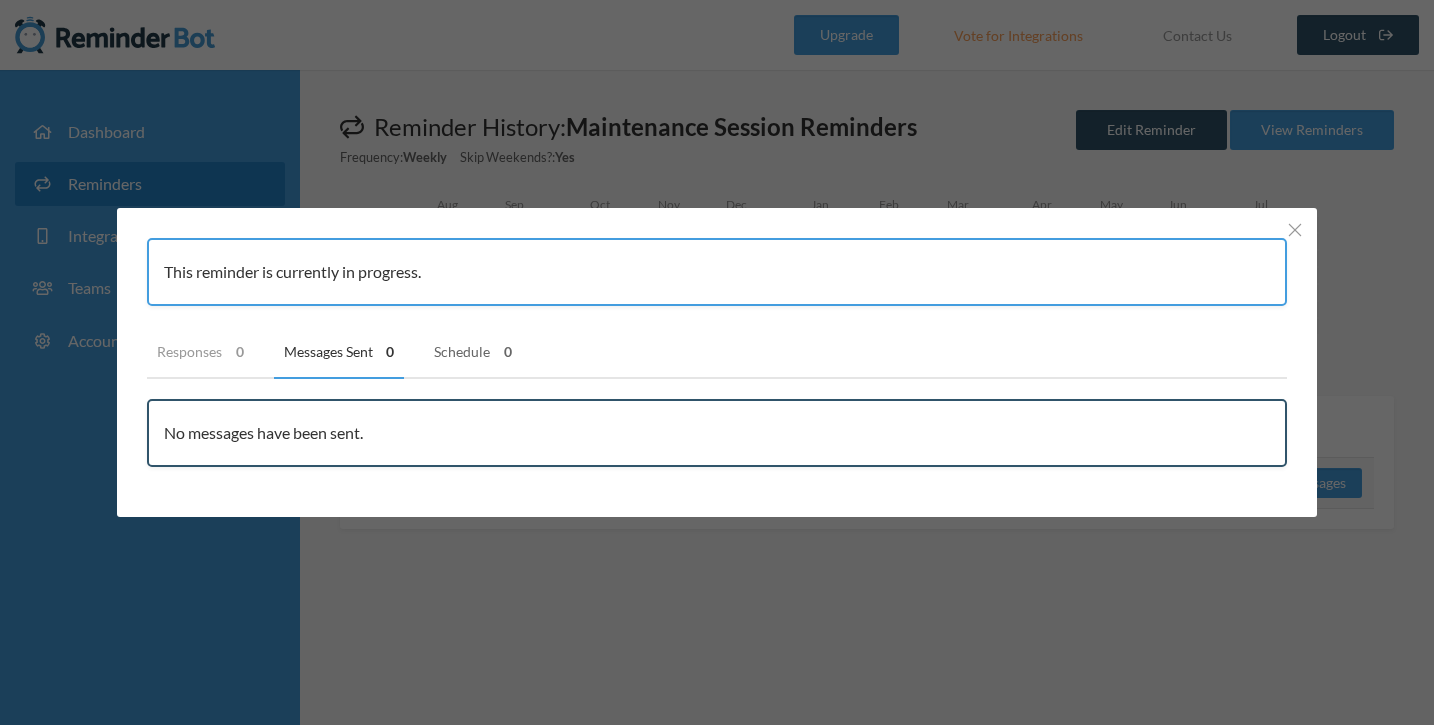 click on "Schedule  0" at bounding box center [473, 352] 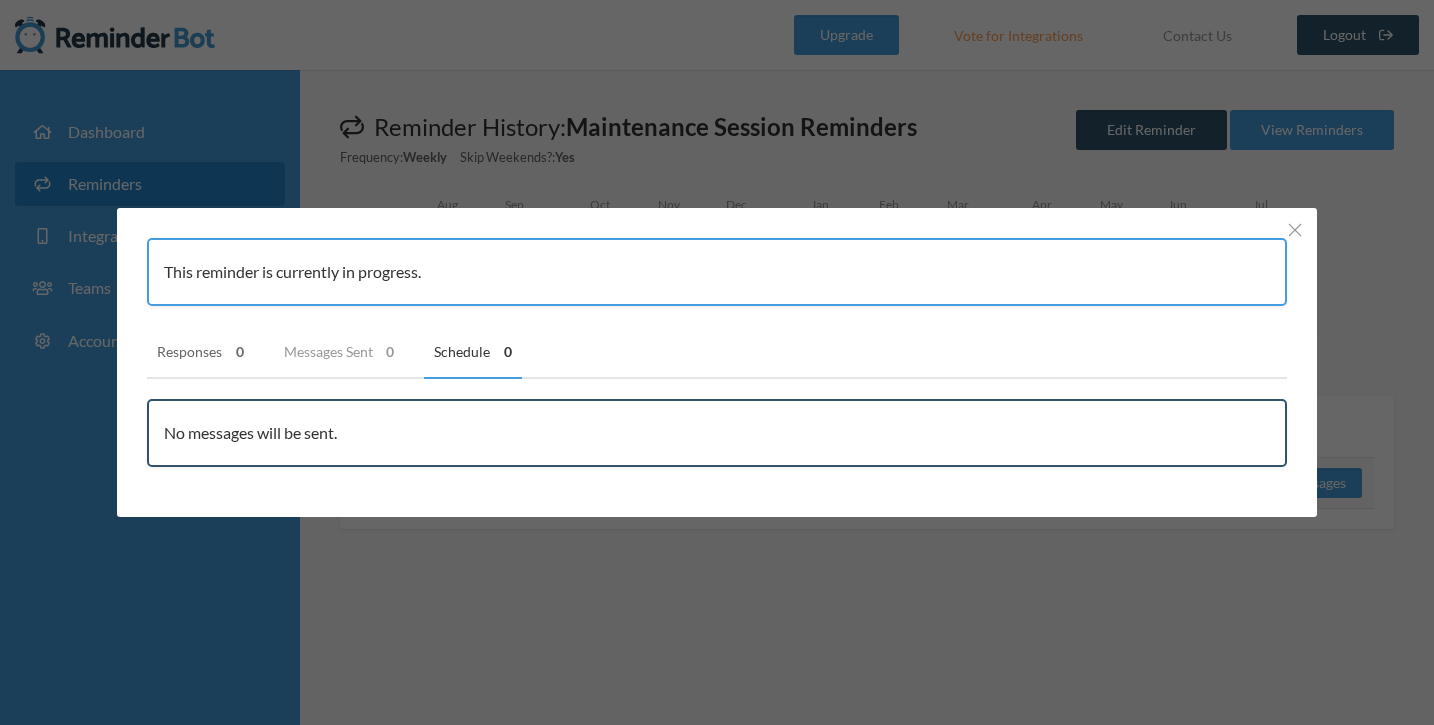 click on "Responses  0" at bounding box center (200, 352) 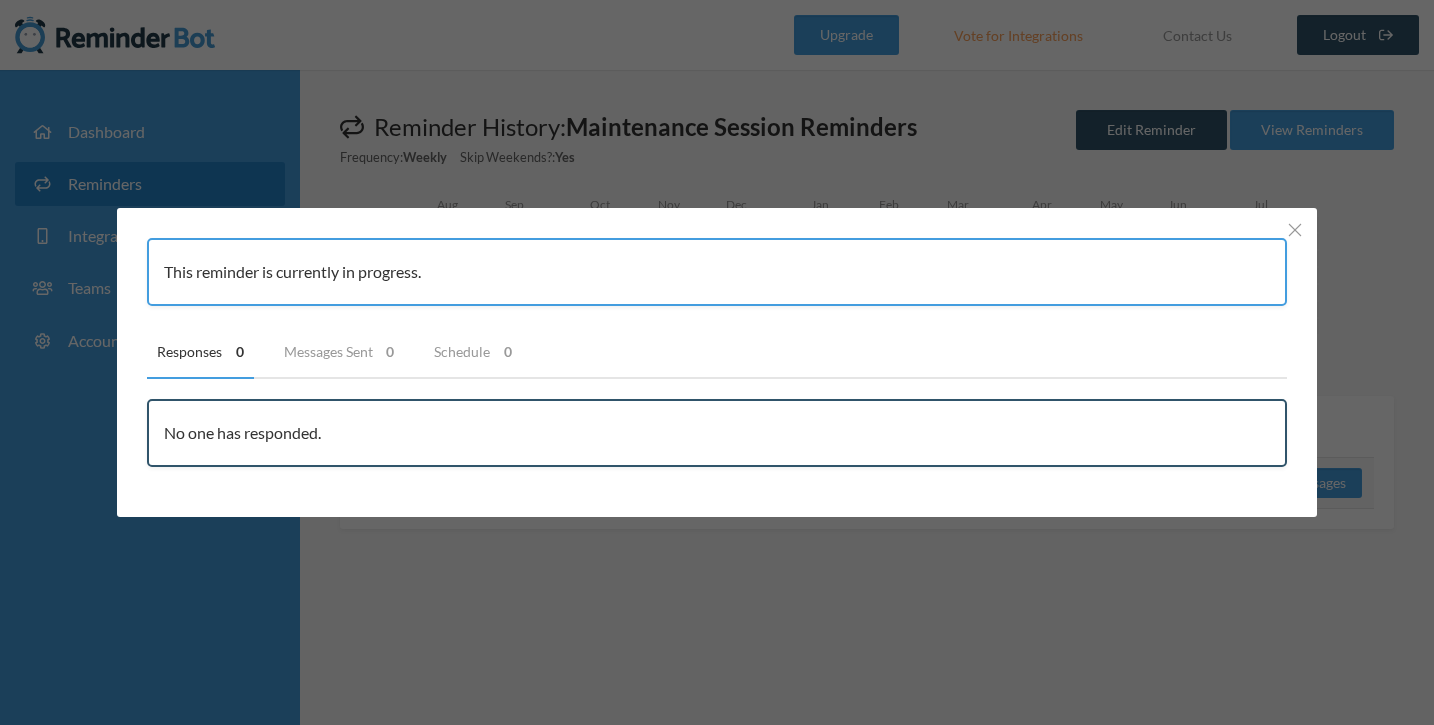 click on "This reminder is currently in progress.   Responses  0   Messages Sent  0   Schedule  0   User   Message   Sent At     No one has responded.   Status   User   Message   Sent At     No messages have been sent.   Status   Message   Send From     No messages will be sent." at bounding box center [717, 362] 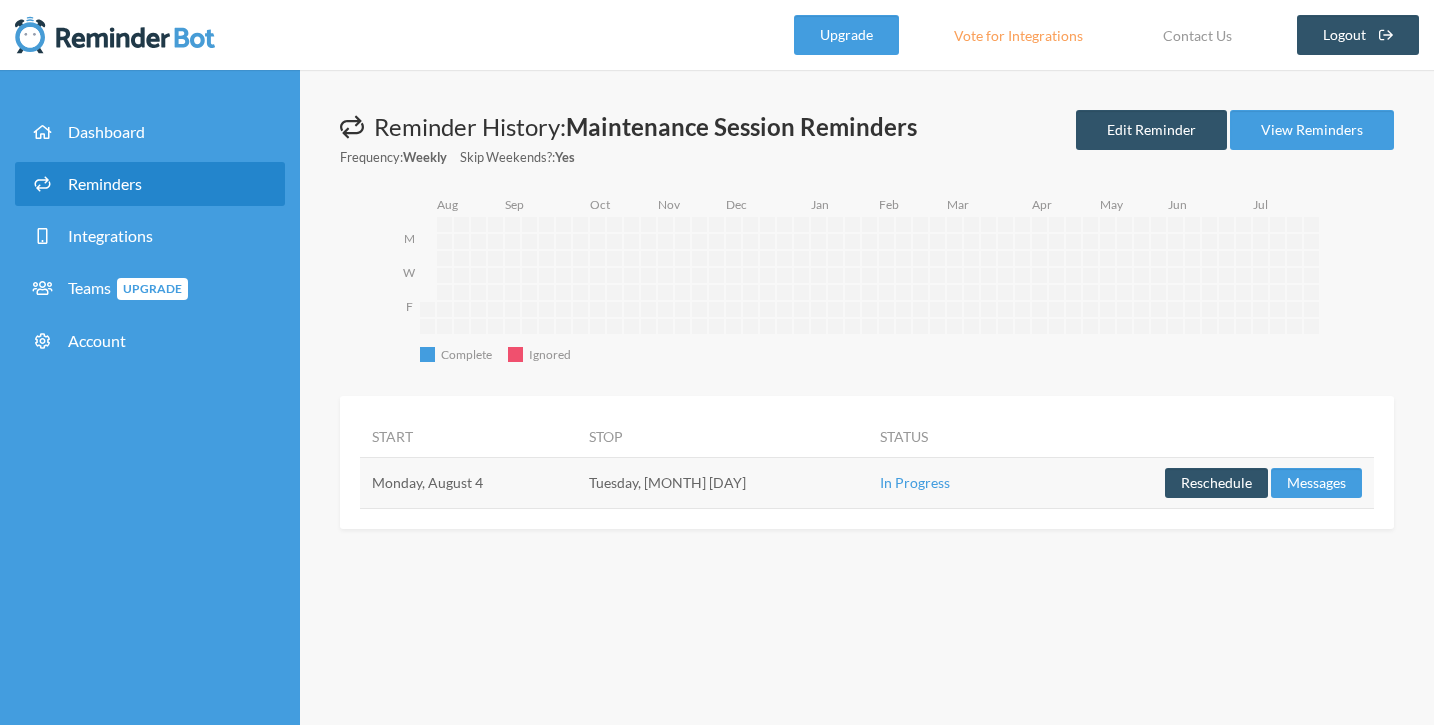 click on "In Progress" at bounding box center (943, 482) 